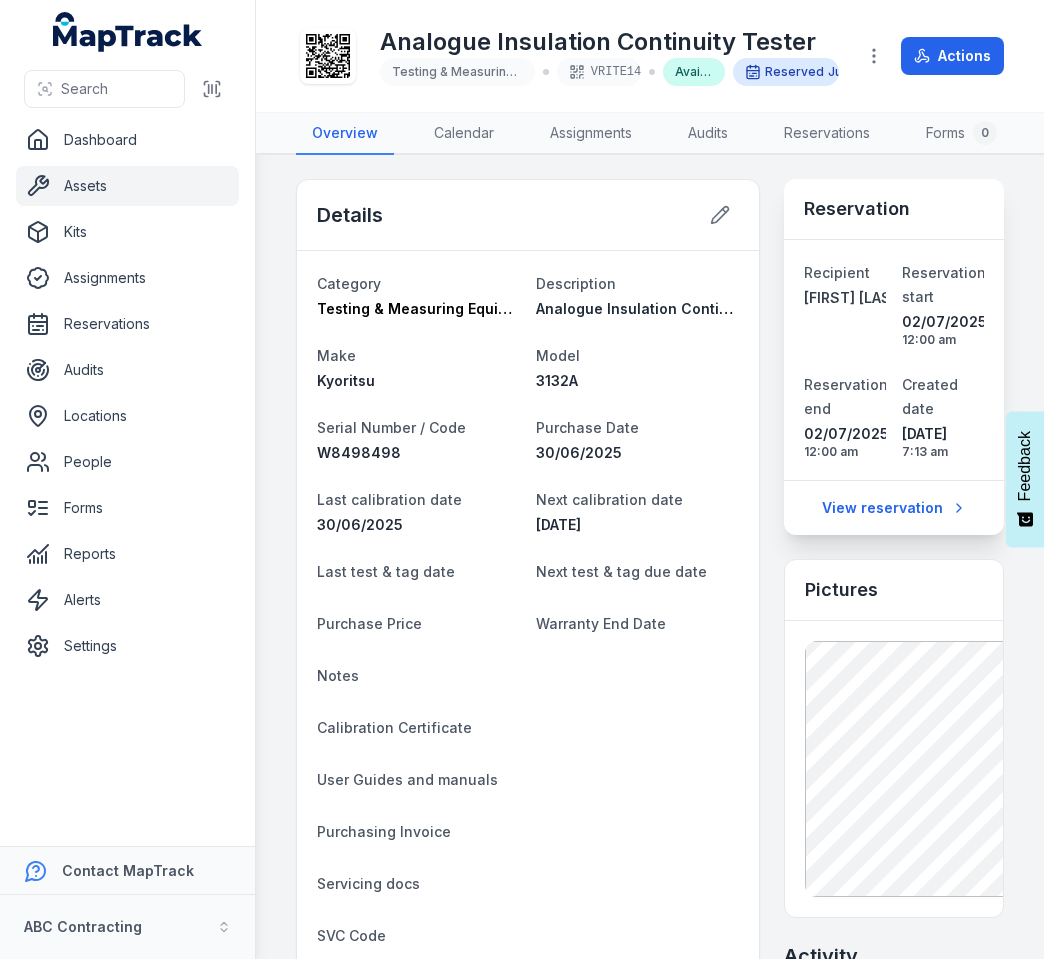 scroll, scrollTop: 0, scrollLeft: 0, axis: both 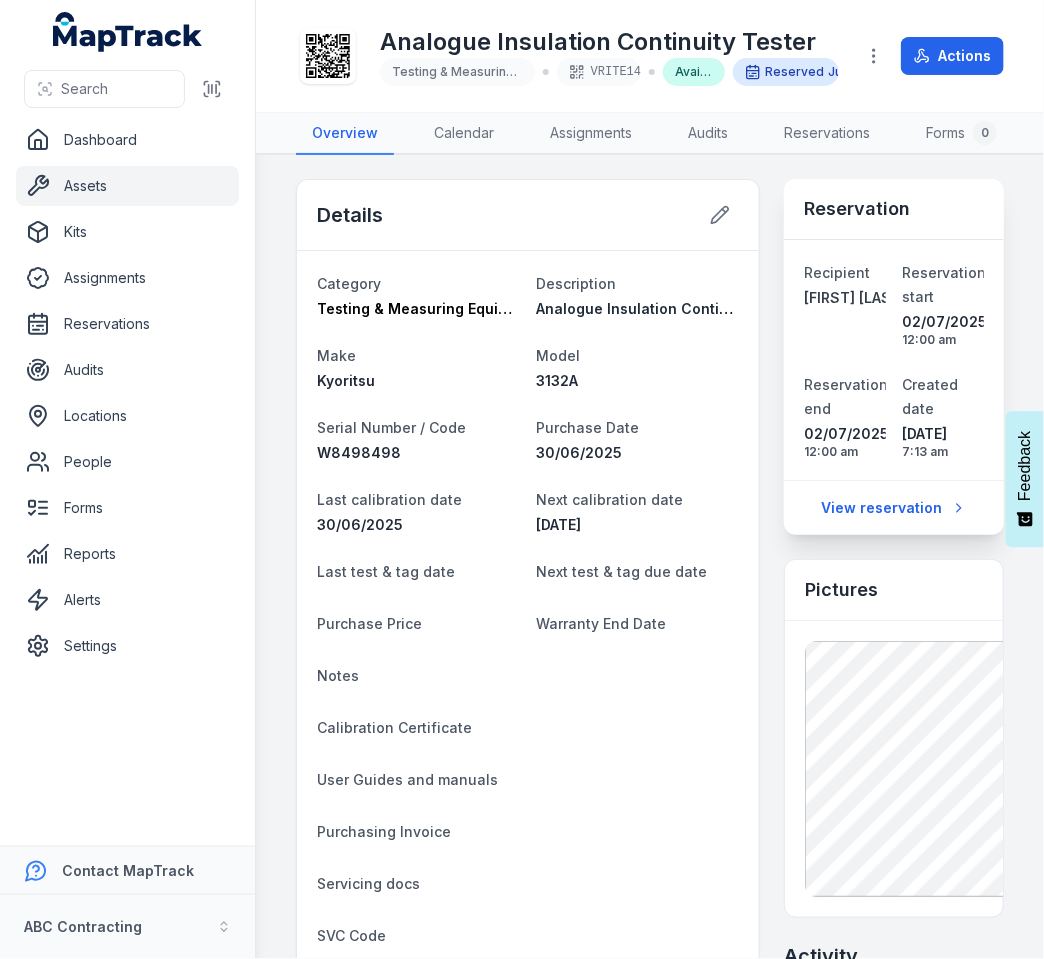 click 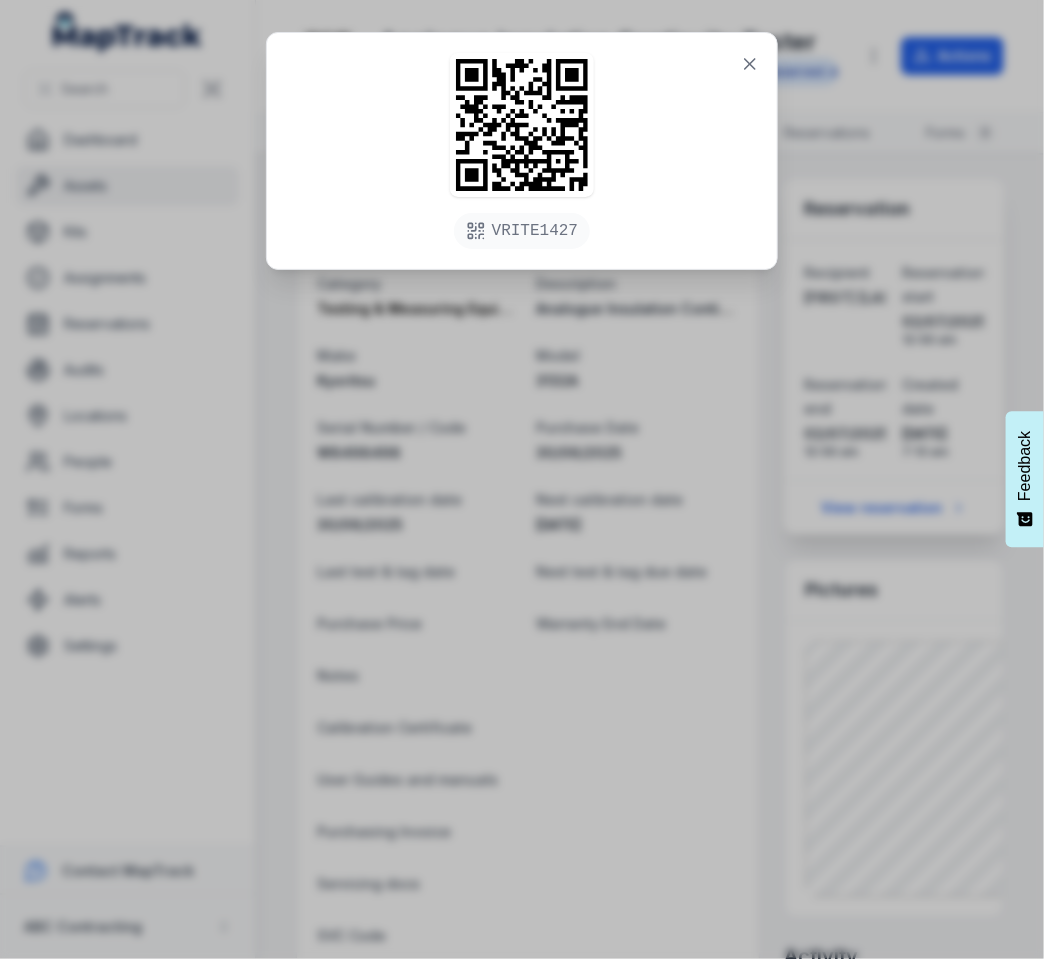 click on "VRITE1427" at bounding box center (522, 479) 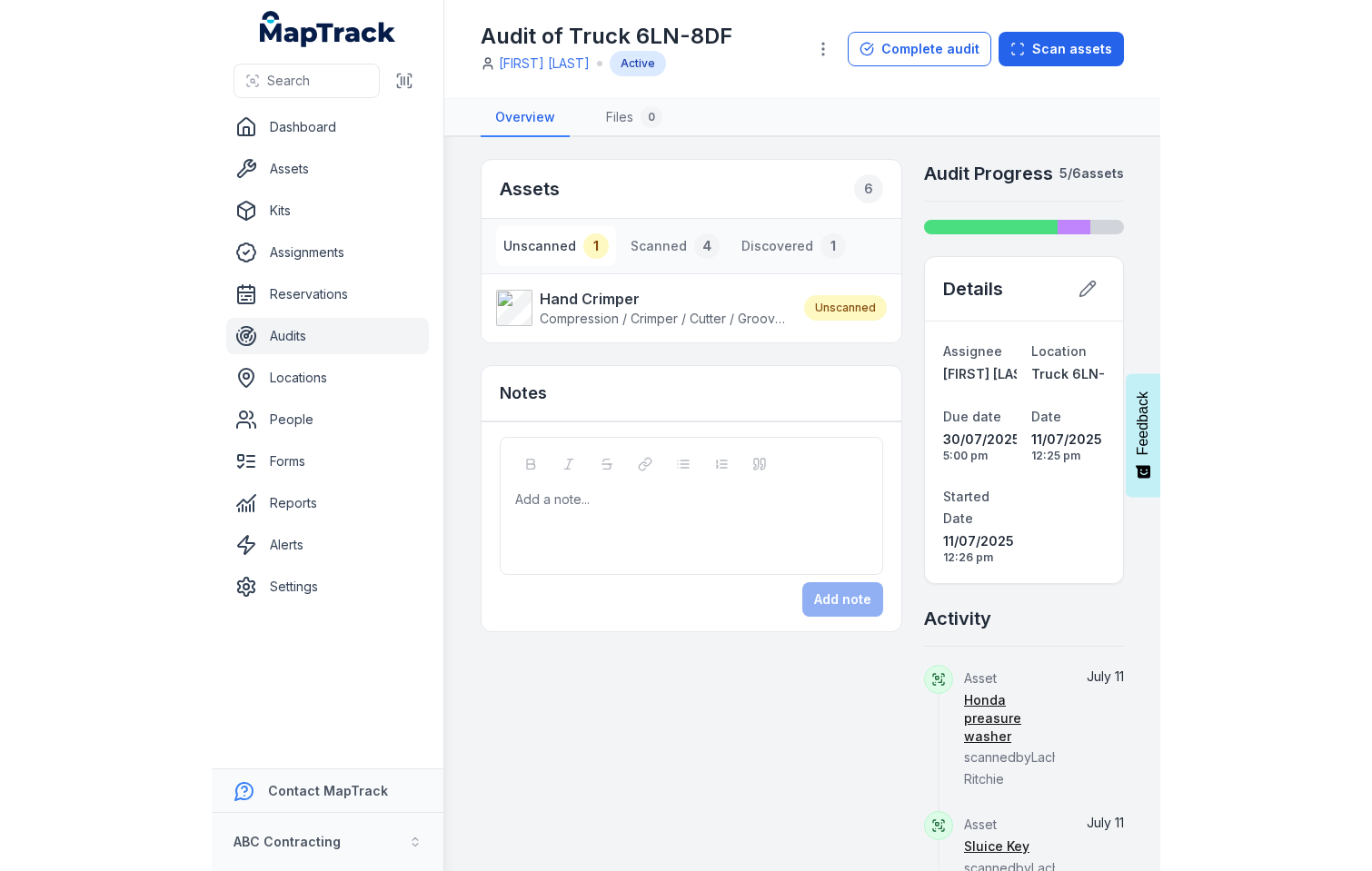 scroll, scrollTop: 0, scrollLeft: 0, axis: both 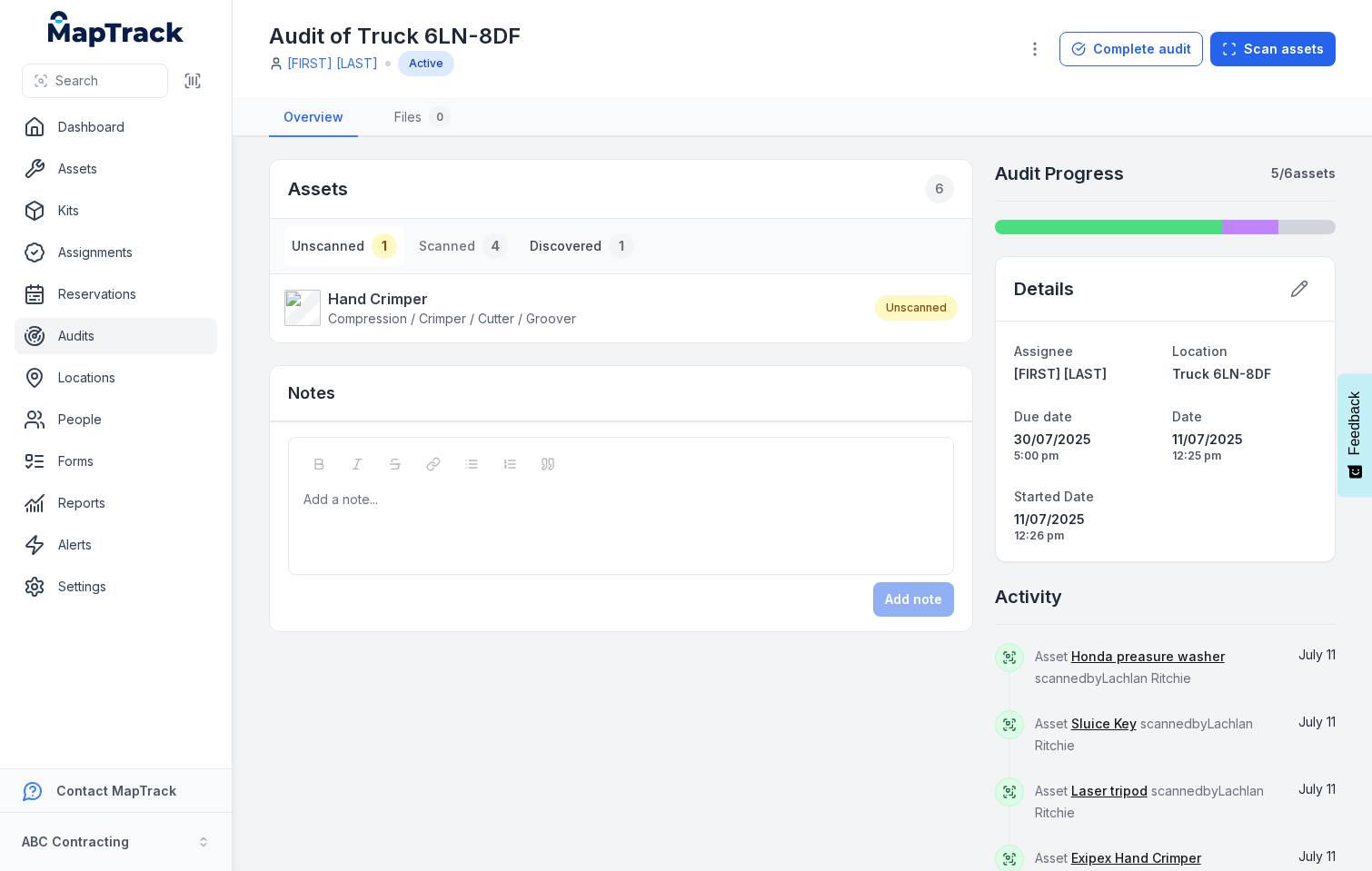 click on "Discovered 1" at bounding box center [582, 246] 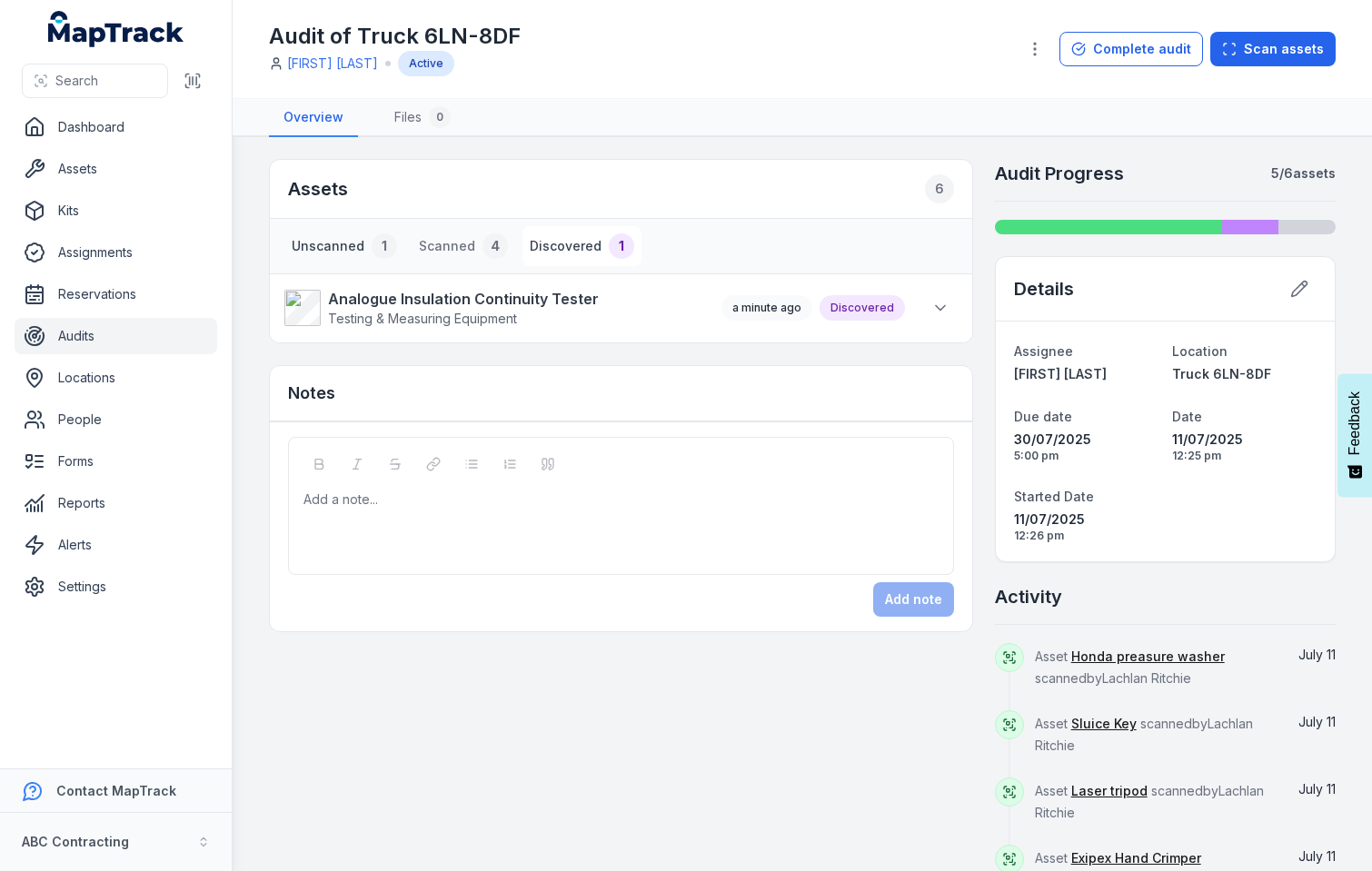 click on "Unscanned 1" at bounding box center (344, 246) 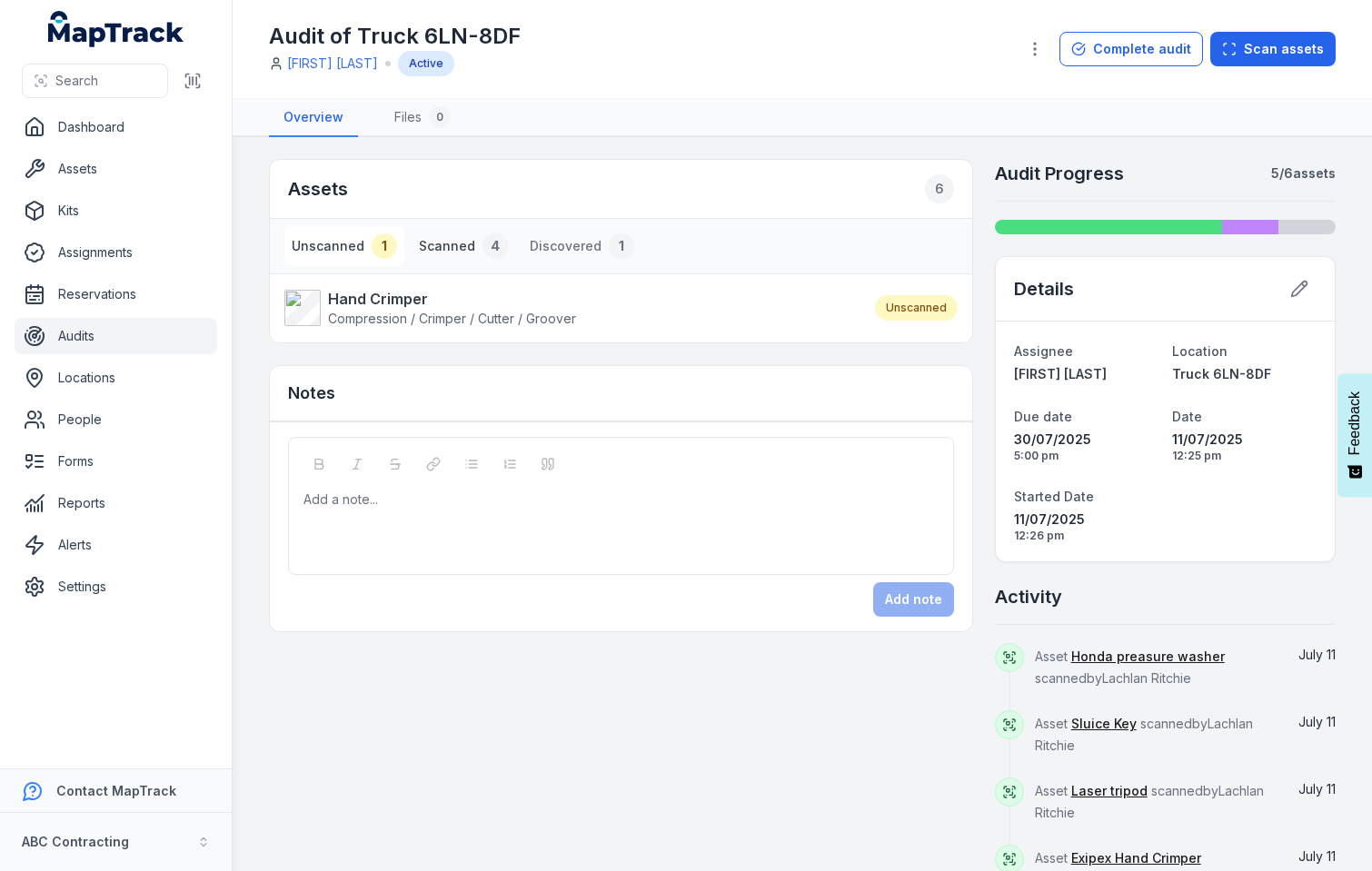 click on "4" at bounding box center (495, 246) 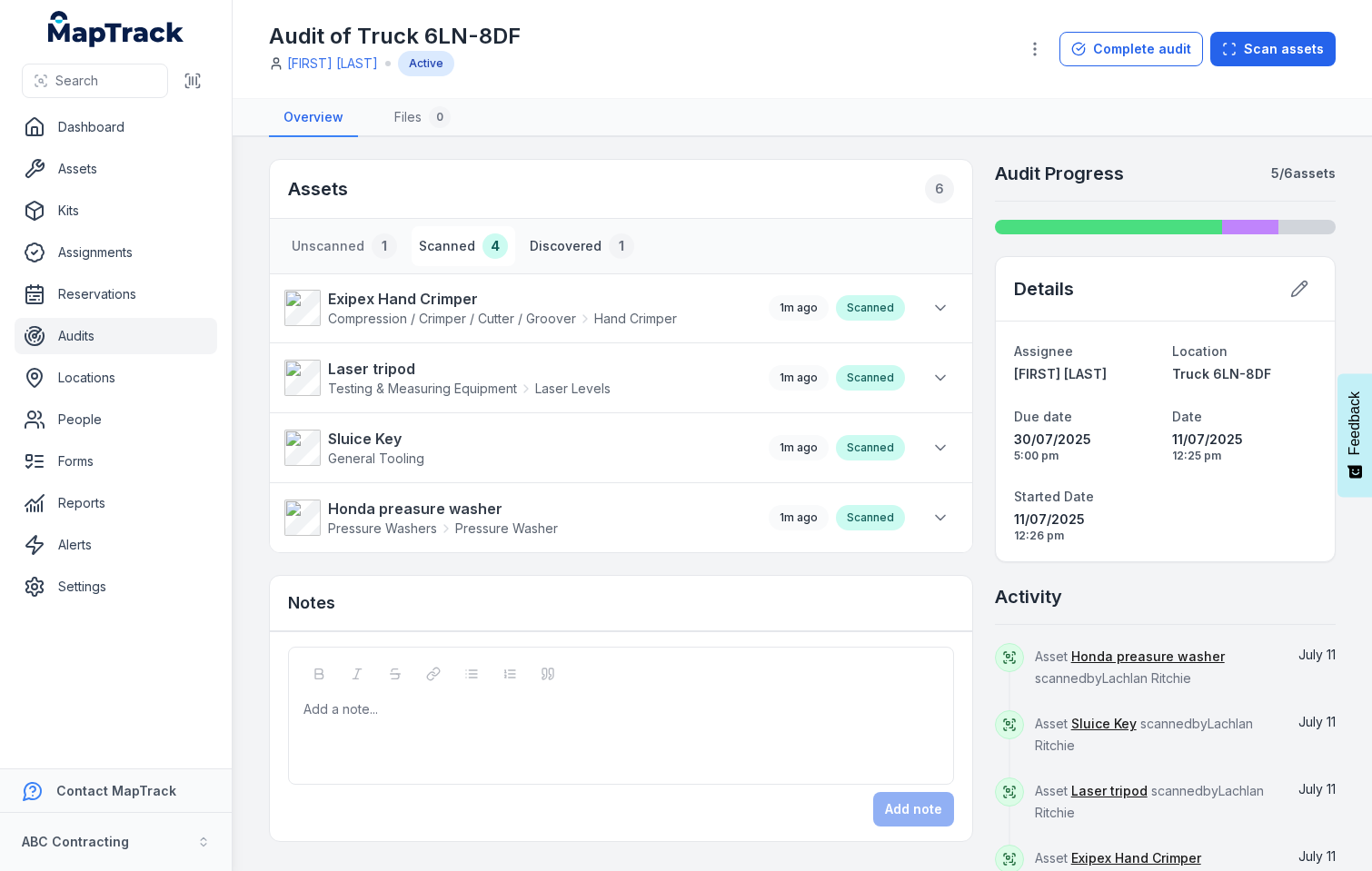 click on "Discovered 1" at bounding box center (582, 246) 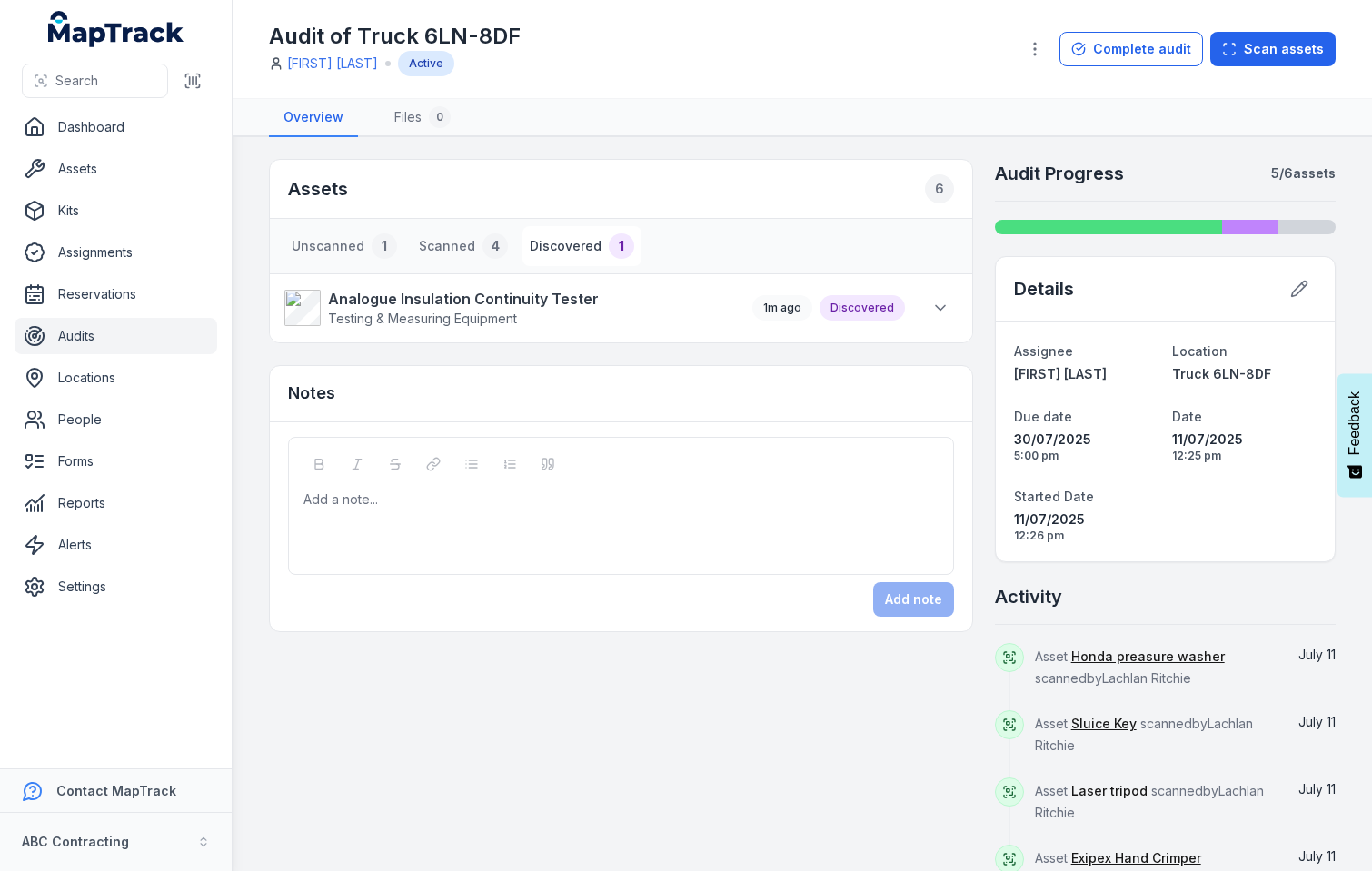 click on "Overview Files 0" at bounding box center (802, 118) 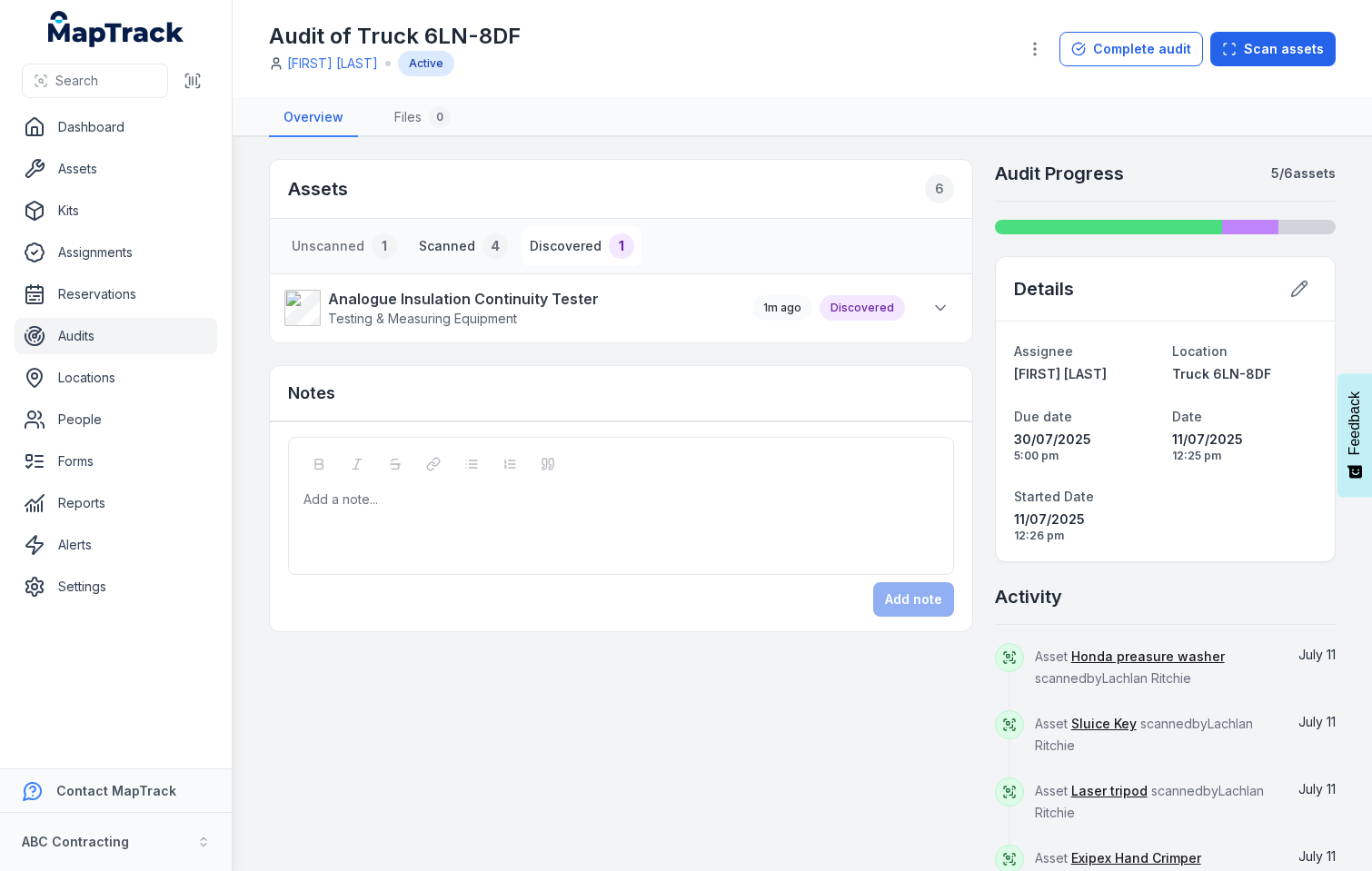 click on "Scanned 4" at bounding box center [463, 246] 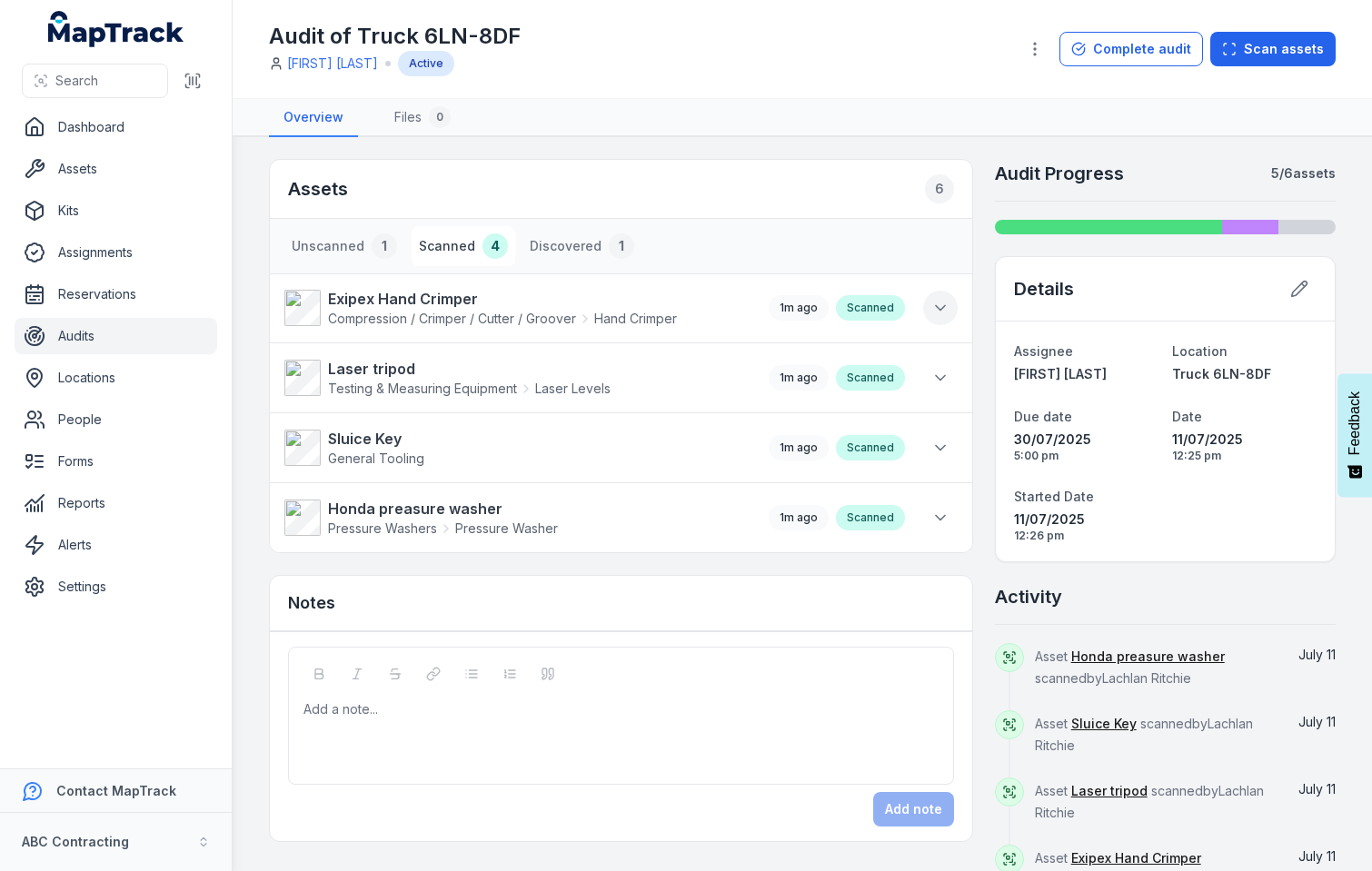 click 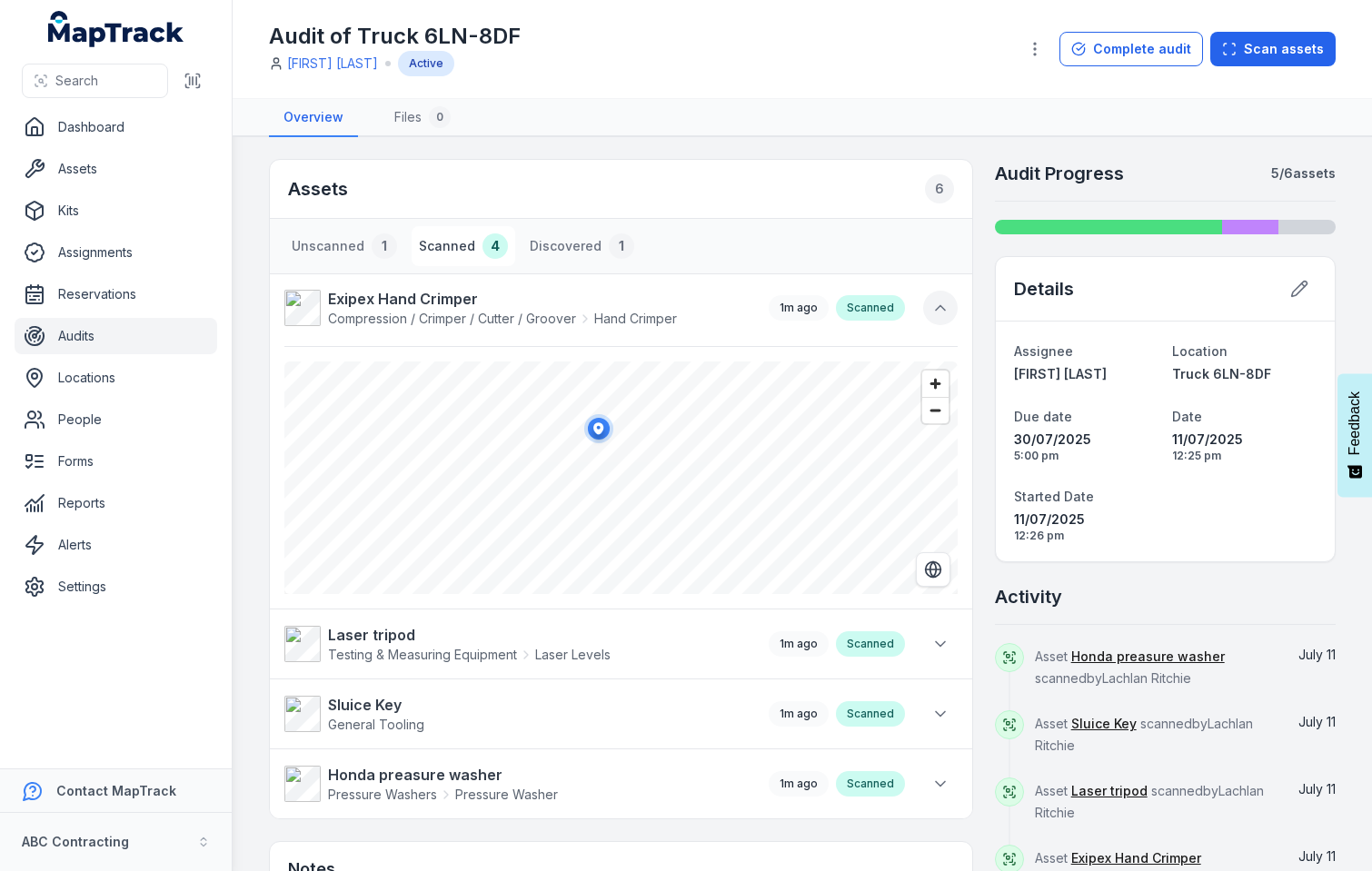 click at bounding box center (940, 308) 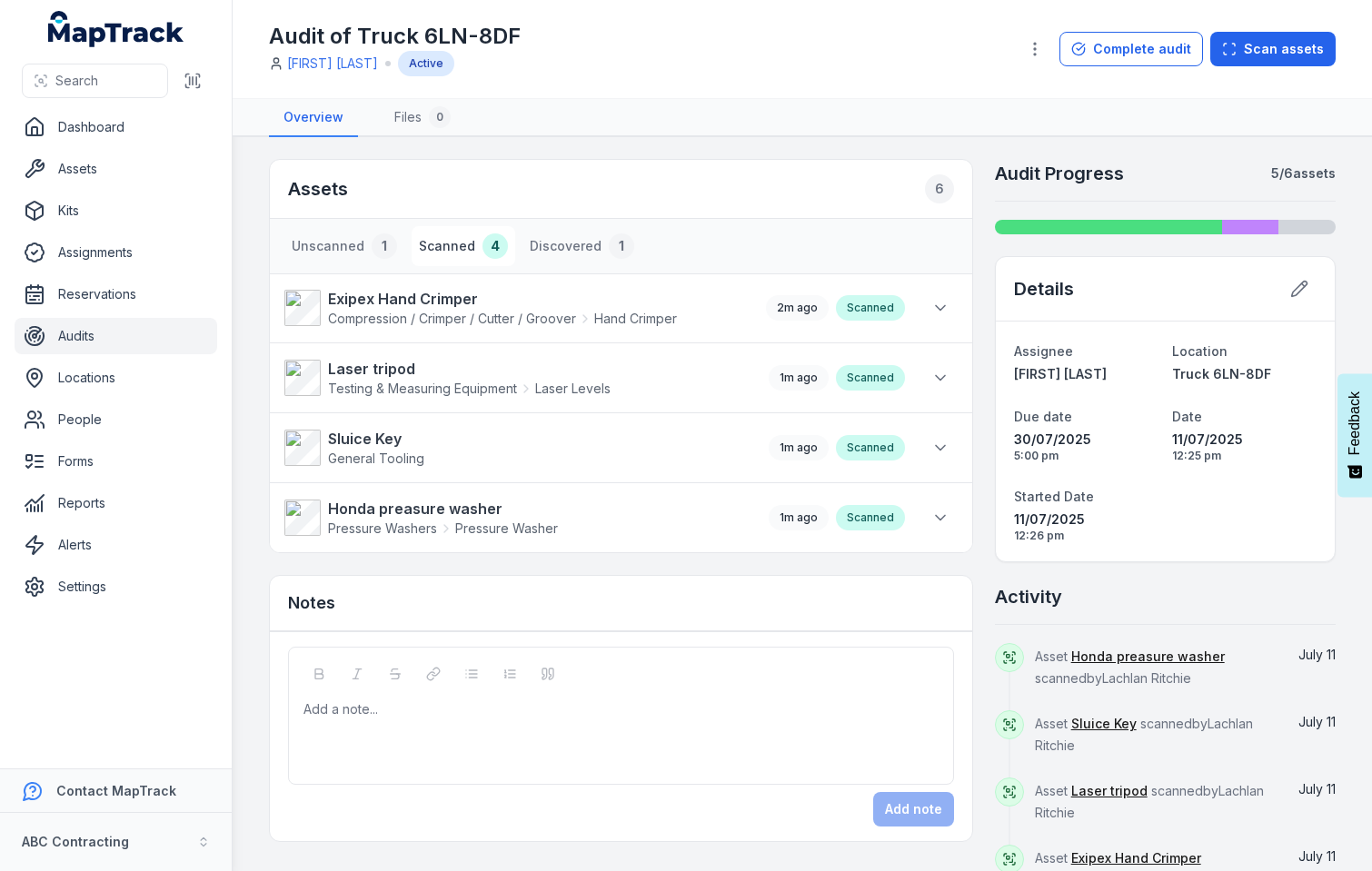 click on "Assets 6 Unscanned 1 Scanned 4 Discovered 1 Exipex Hand Crimper Compression / Crimper / Cutter / Groover Hand Crimper 2m ago Scanned Laser tripod Testing & Measuring Equipment Laser Levels 1m ago Scanned Sluice Key General Tooling 1m ago Scanned Honda preasure washer Pressure Washers Pressure Washer 1m ago Scanned Notes Add a note... Add note Audit Progress 5 / 6 assets Details Assignee [FIRST] [LAST] Location Truck [LICENSE_PLATE] Due date [DAY]/[MONTH]/[YEAR] 5:00 pm Date [DAY]/[MONTH]/[YEAR] 12:25 pm Started Date [DAY]/[MONTH]/[YEAR] 12:26 pm Activity Asset Honda preasure washer scanned by [FIRST] [LAST] [MONTH] Asset Sluice Key scanned by [FIRST] [LAST] [MONTH] Asset Laser tripod scanned by [FIRST] [LAST] [MONTH] Asset Exipex Hand Crimper scanned by [FIRST] [LAST] [MONTH] Audit started by [FIRST] [LAST] [MONTH] Audit scheduled by [FIRST] [LAST] [MONTH] Show more" at bounding box center (802, 577) 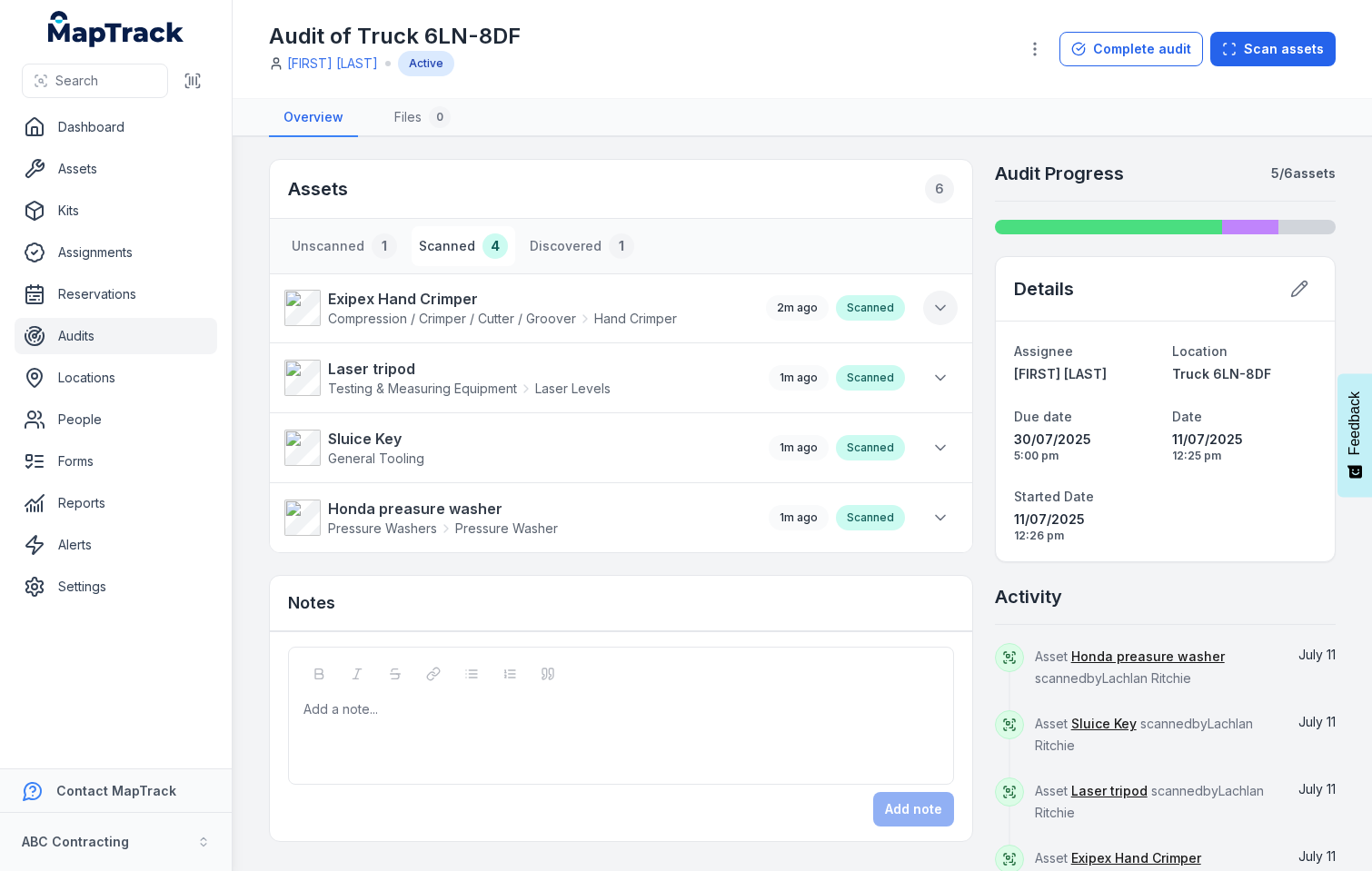 click 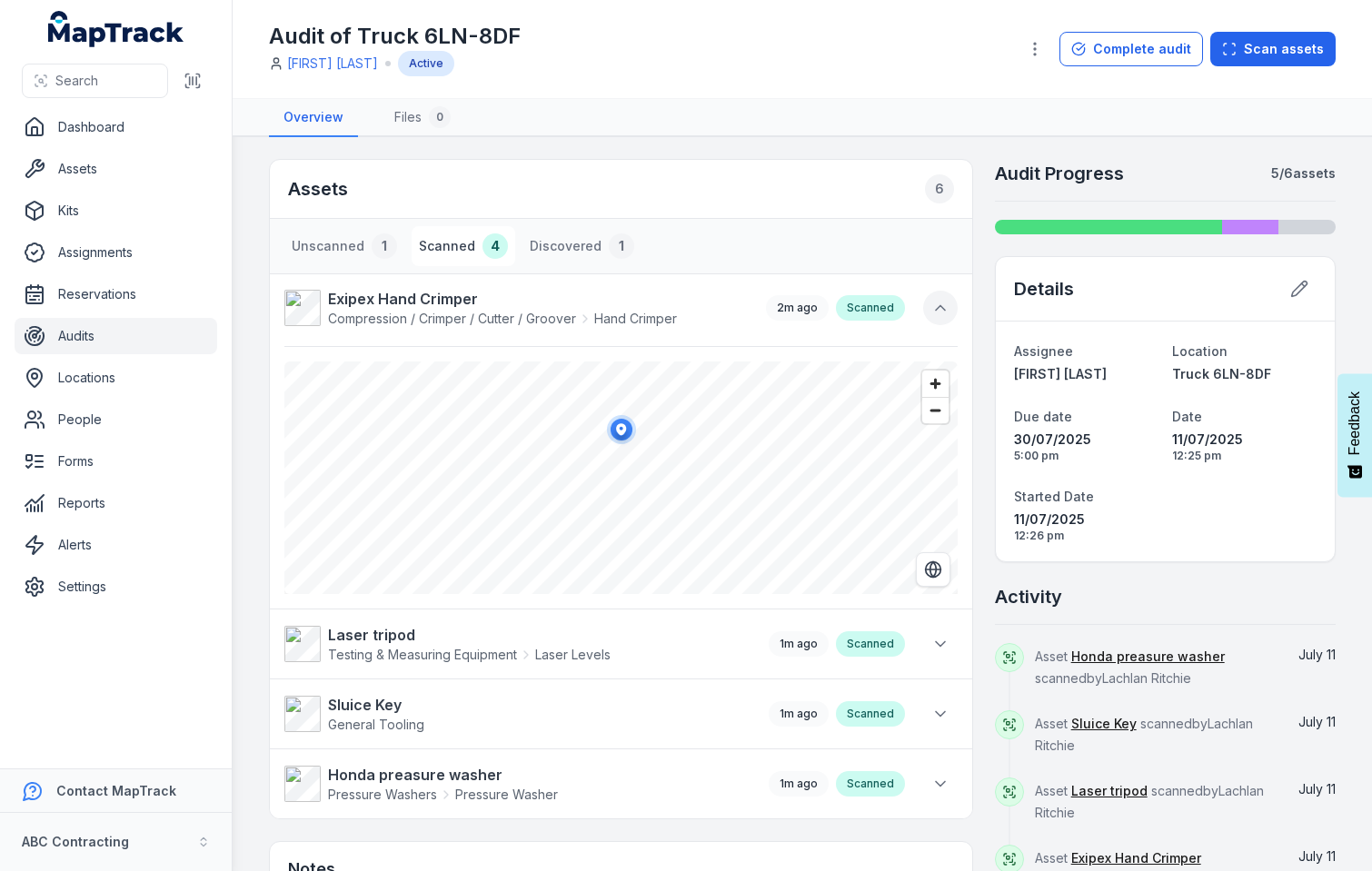 click 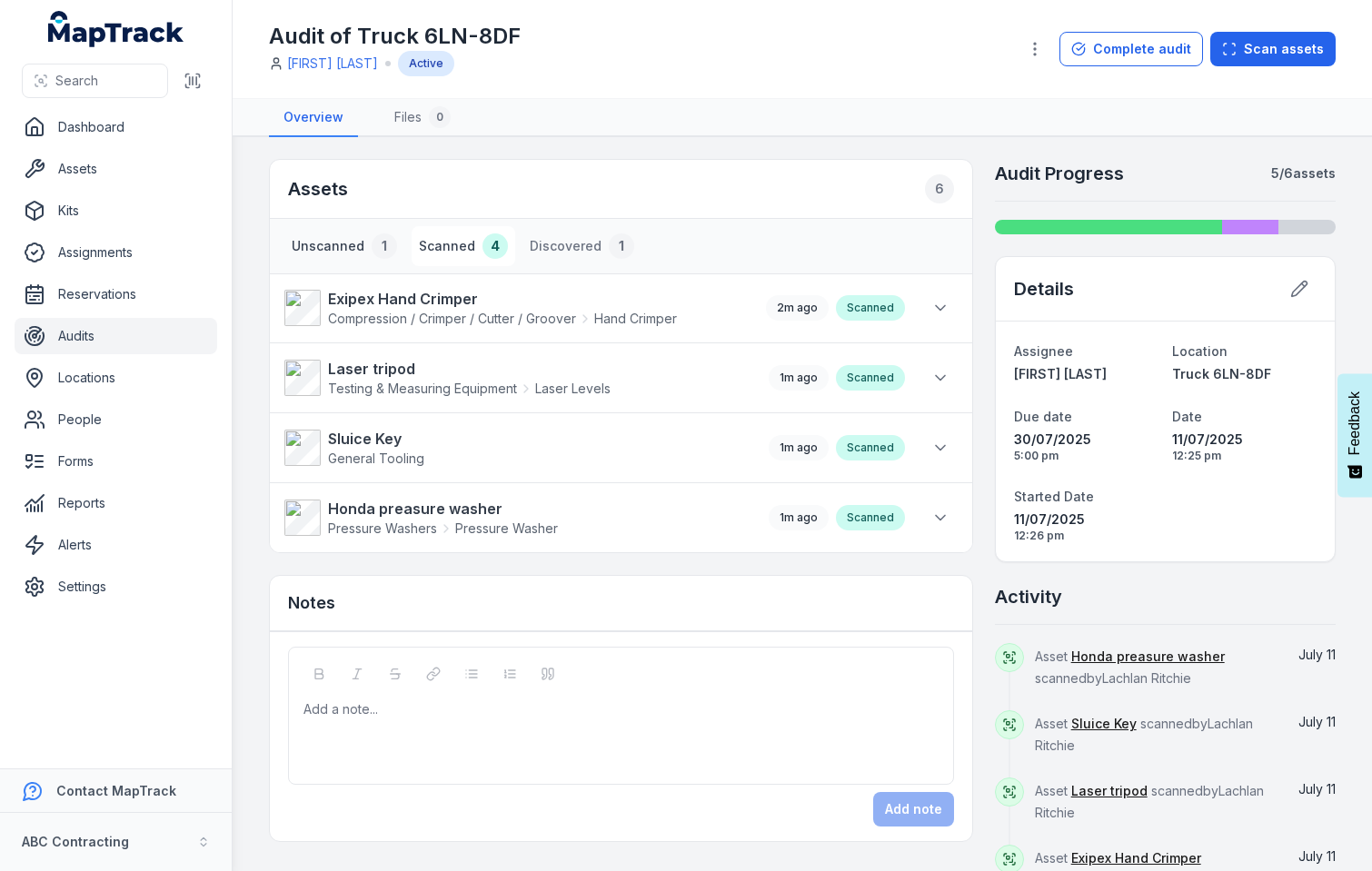 click on "1" at bounding box center (384, 246) 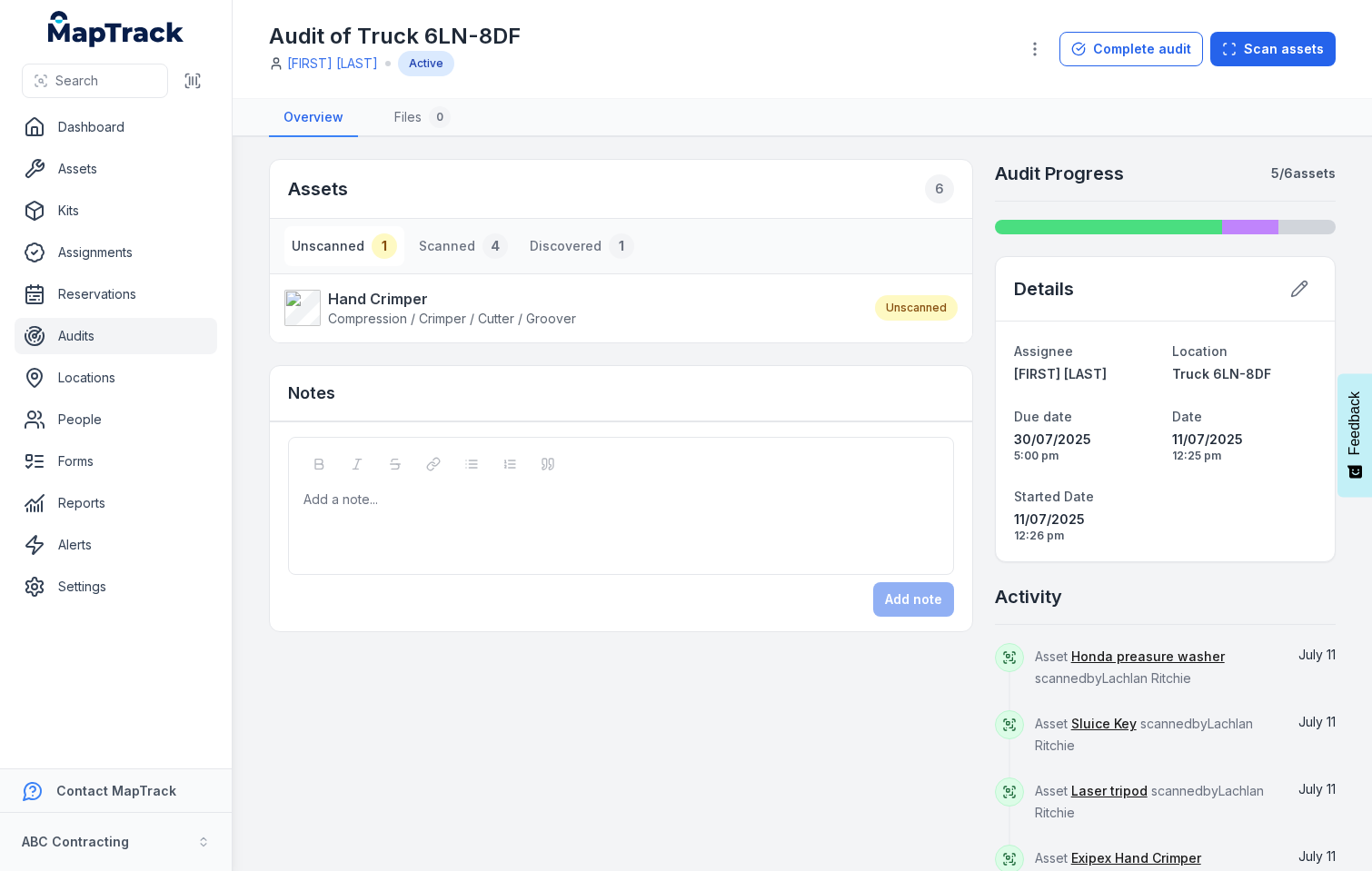 click on "Audit Progress 5 / 6 assets Details Assignee [FIRST] [LAST] Location Truck [LICENSE_PLATE] Due date [DAY]/[MONTH]/[YEAR] 5:00 pm Date [DAY]/[MONTH]/[YEAR] 12:25 pm Started Date [DAY]/[MONTH]/[YEAR] 12:26 pm Activity Asset Honda preasure washer scanned by [FIRST] [LAST] [MONTH] Asset Sluice Key scanned by [FIRST] [LAST] [MONTH] Asset Laser tripod scanned by [FIRST] [LAST] [MONTH] Asset Exipex Hand Crimper scanned by [FIRST] [LAST] [MONTH] Audit started by [FIRST] [LAST] [MONTH] Audit scheduled by [FIRST] [LAST] [MONTH] Show more" at bounding box center [802, 504] 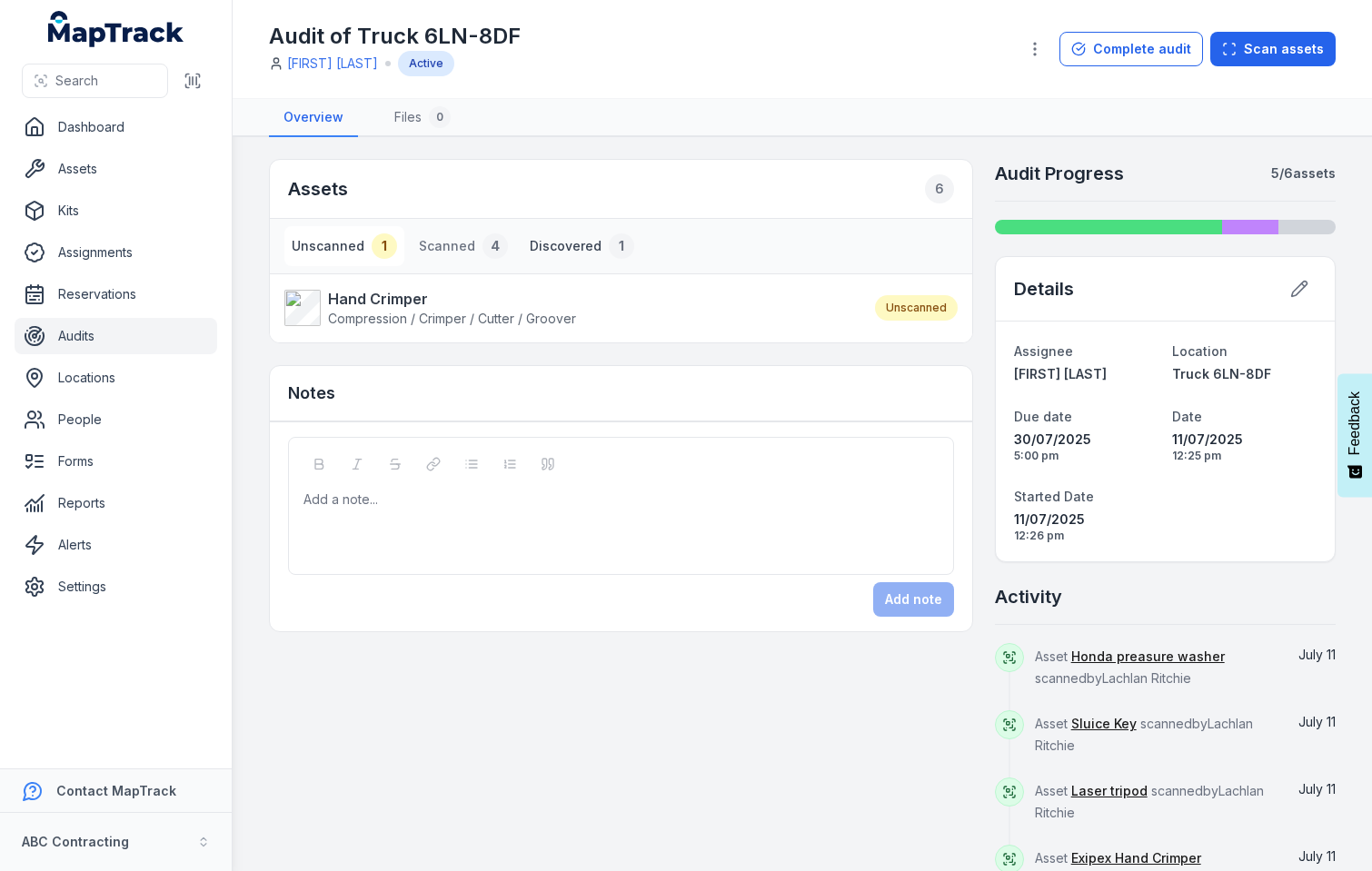 click on "Discovered 1" at bounding box center (582, 246) 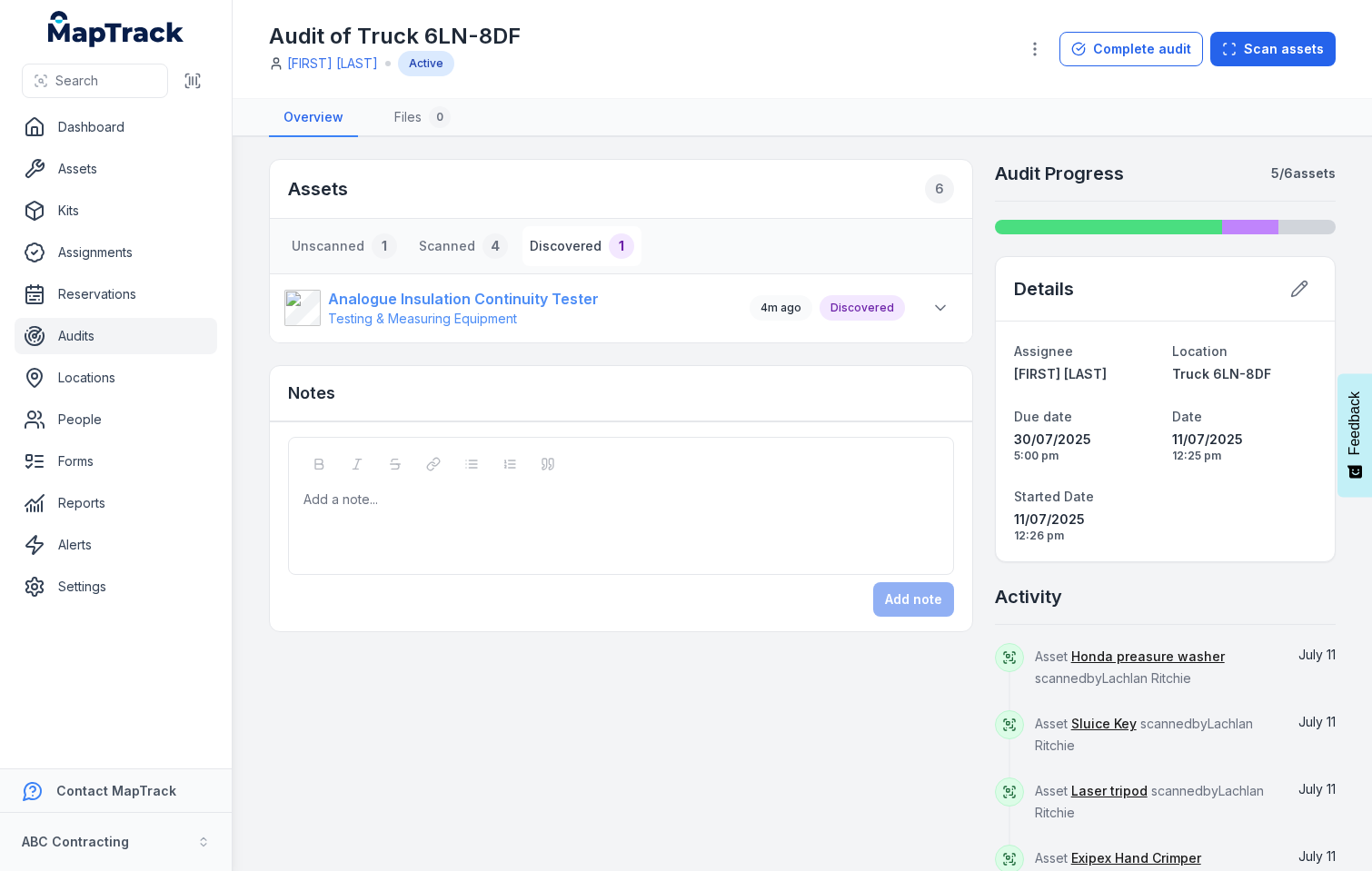 click on "Analogue Insulation Continuity Tester" at bounding box center (463, 299) 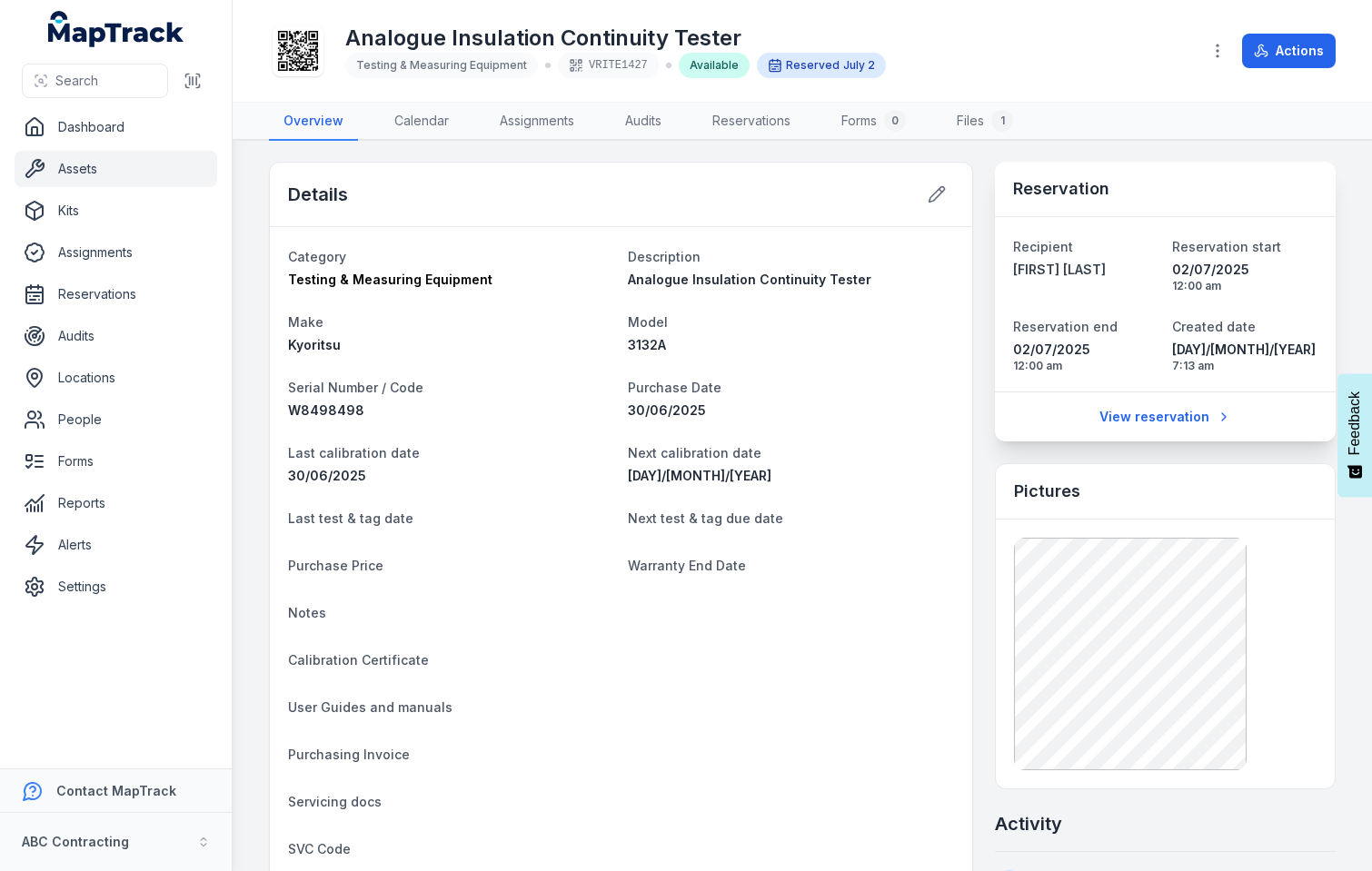 scroll, scrollTop: 0, scrollLeft: 0, axis: both 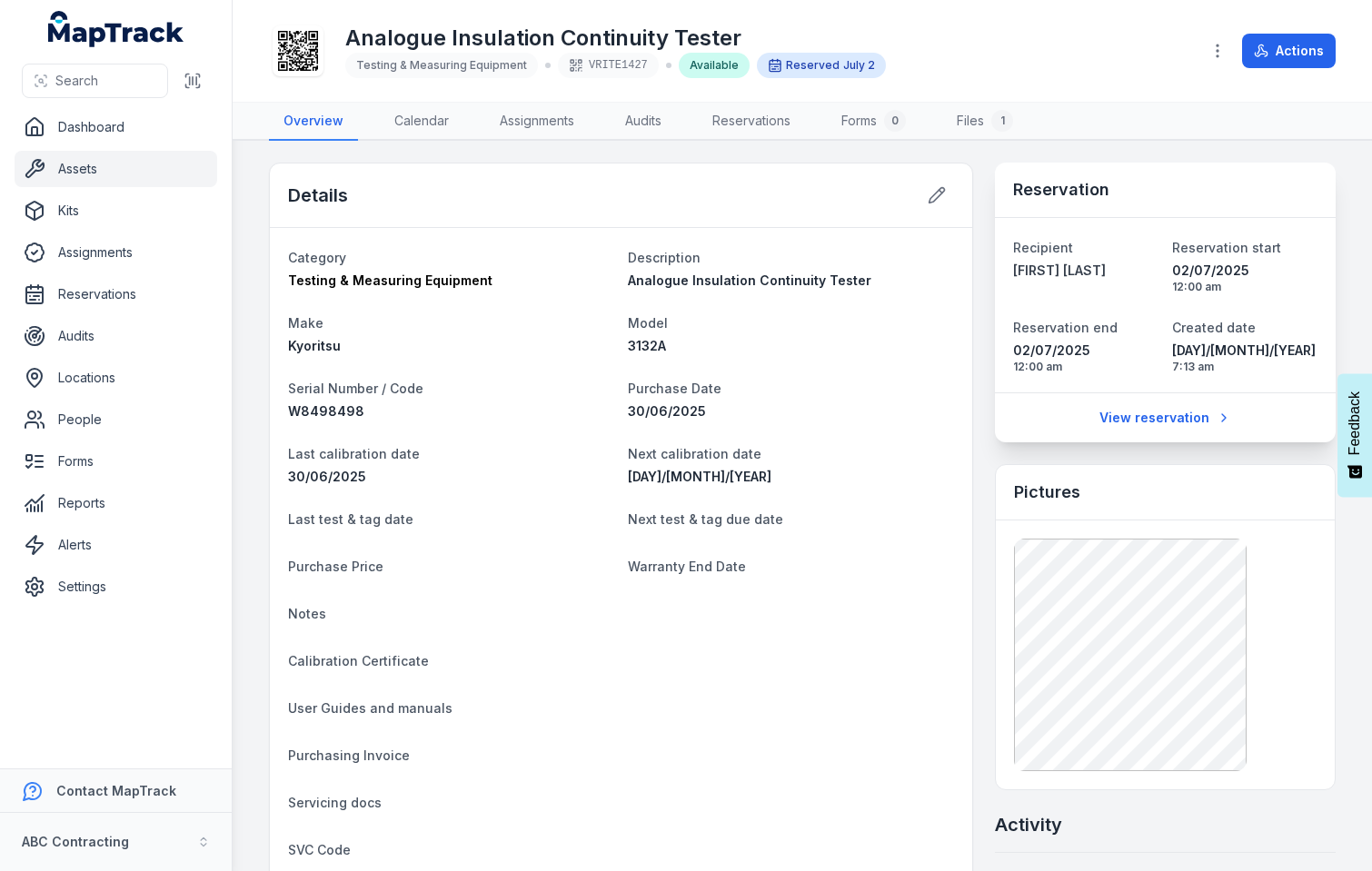 click on "Audit of Truck [LICENSE_PLATE] by [FIRST] [LAST] [MONTH] [DAY] Tag VRITE1427 assigned to Analogue Insulation Continuity Tester by [FIRST] [LAST] [MONTH] Reserved to [FIRST] [LAST] by [FIRST] [LAST] [MONTH] File kYORITSU 3132A uploaded by [FIRST] [LAST] [MONTH] Asset Analogue Insulation Continuity Tester created by [FIRST] [LAST] [MONTH]" at bounding box center (802, 506) 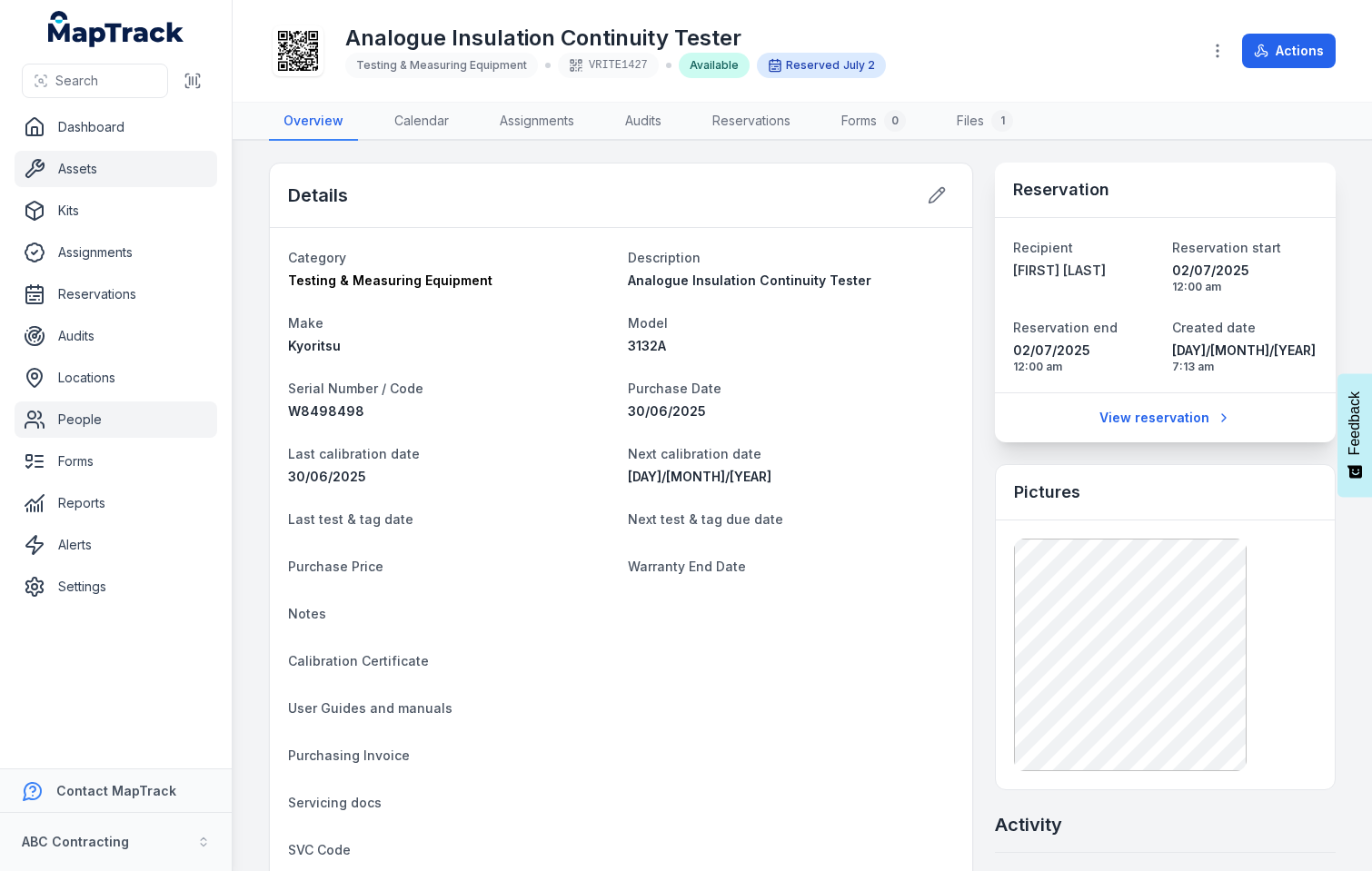 click on "People" at bounding box center (115, 420) 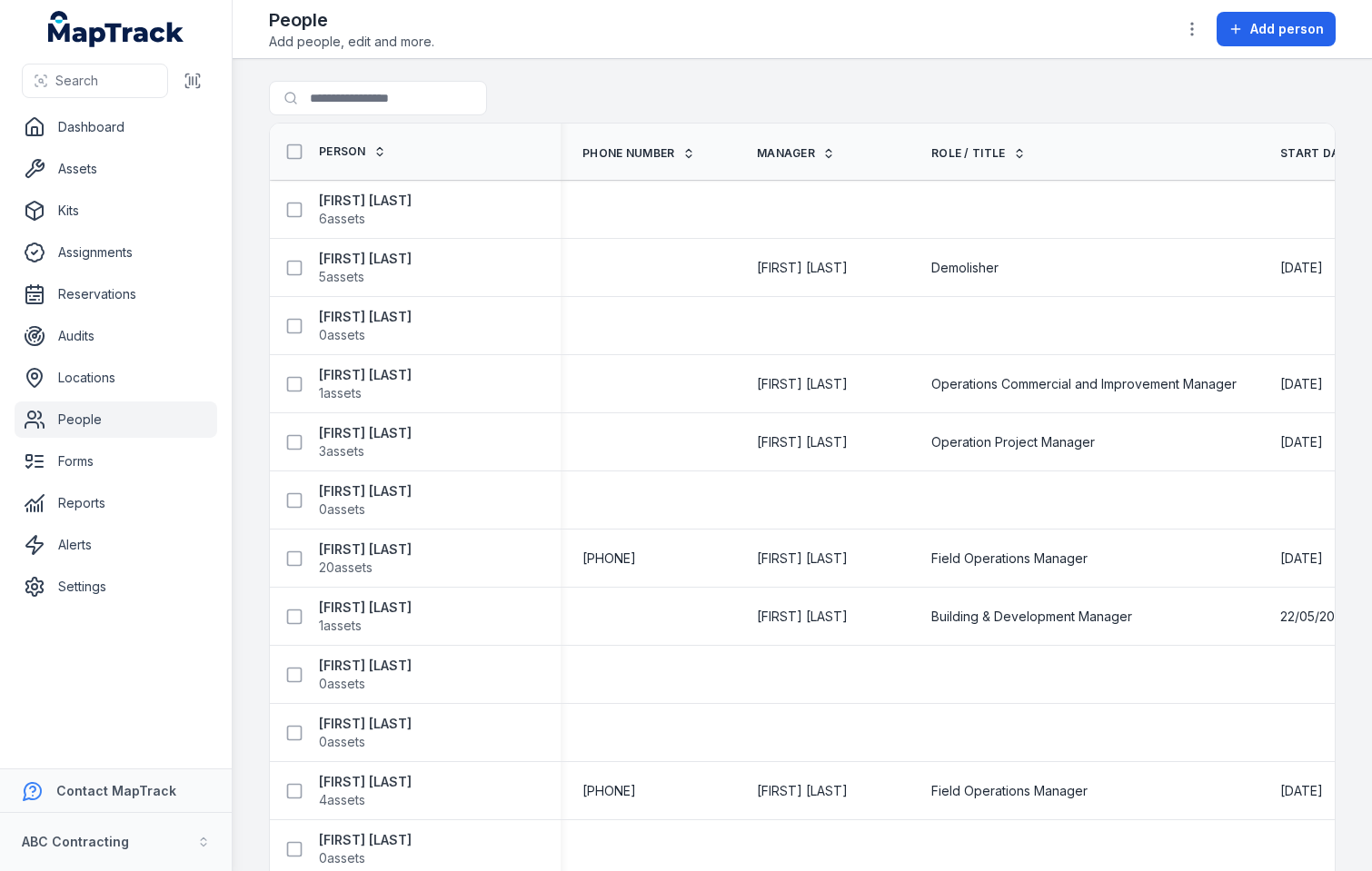 scroll, scrollTop: 0, scrollLeft: 0, axis: both 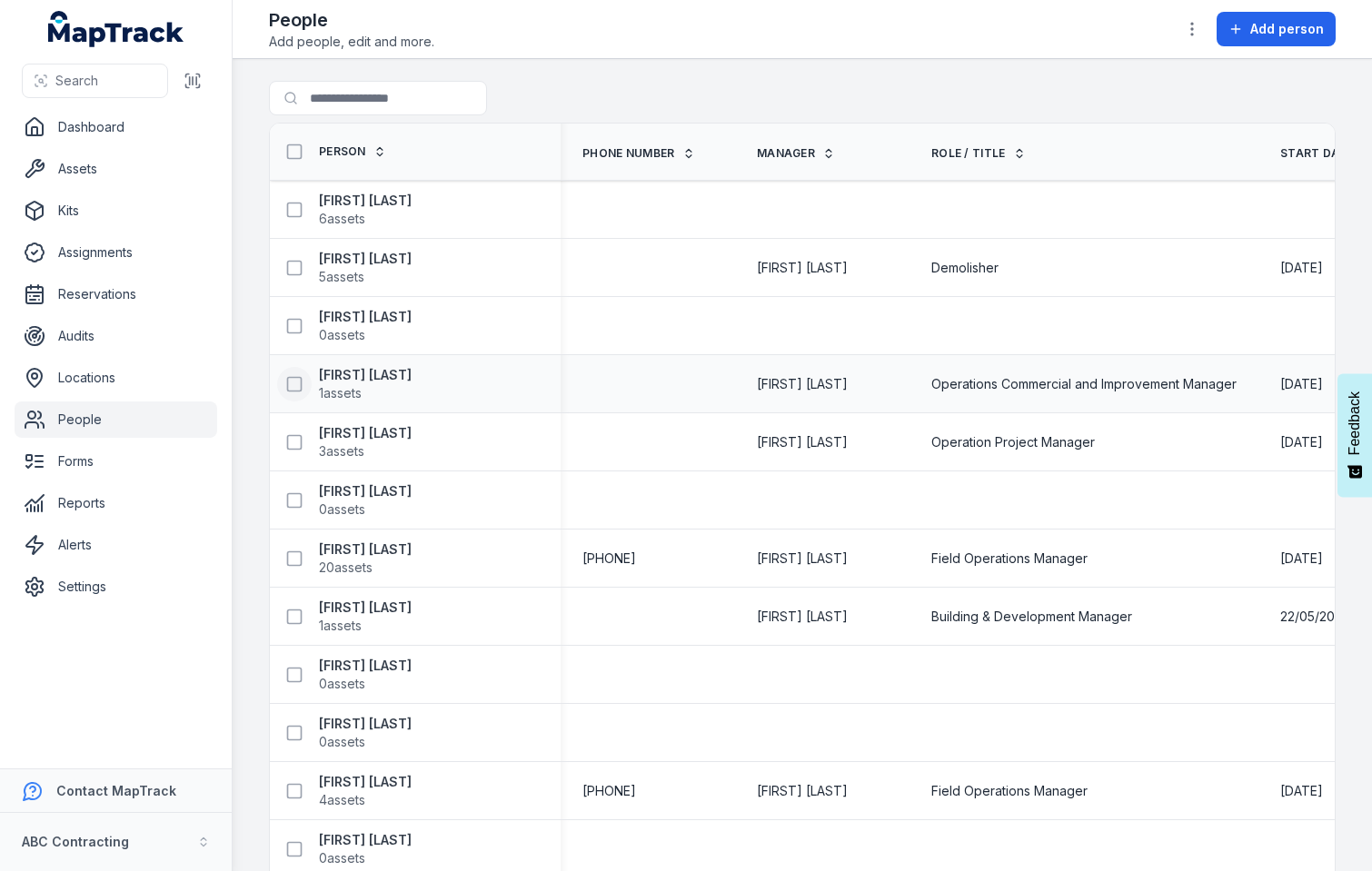 click 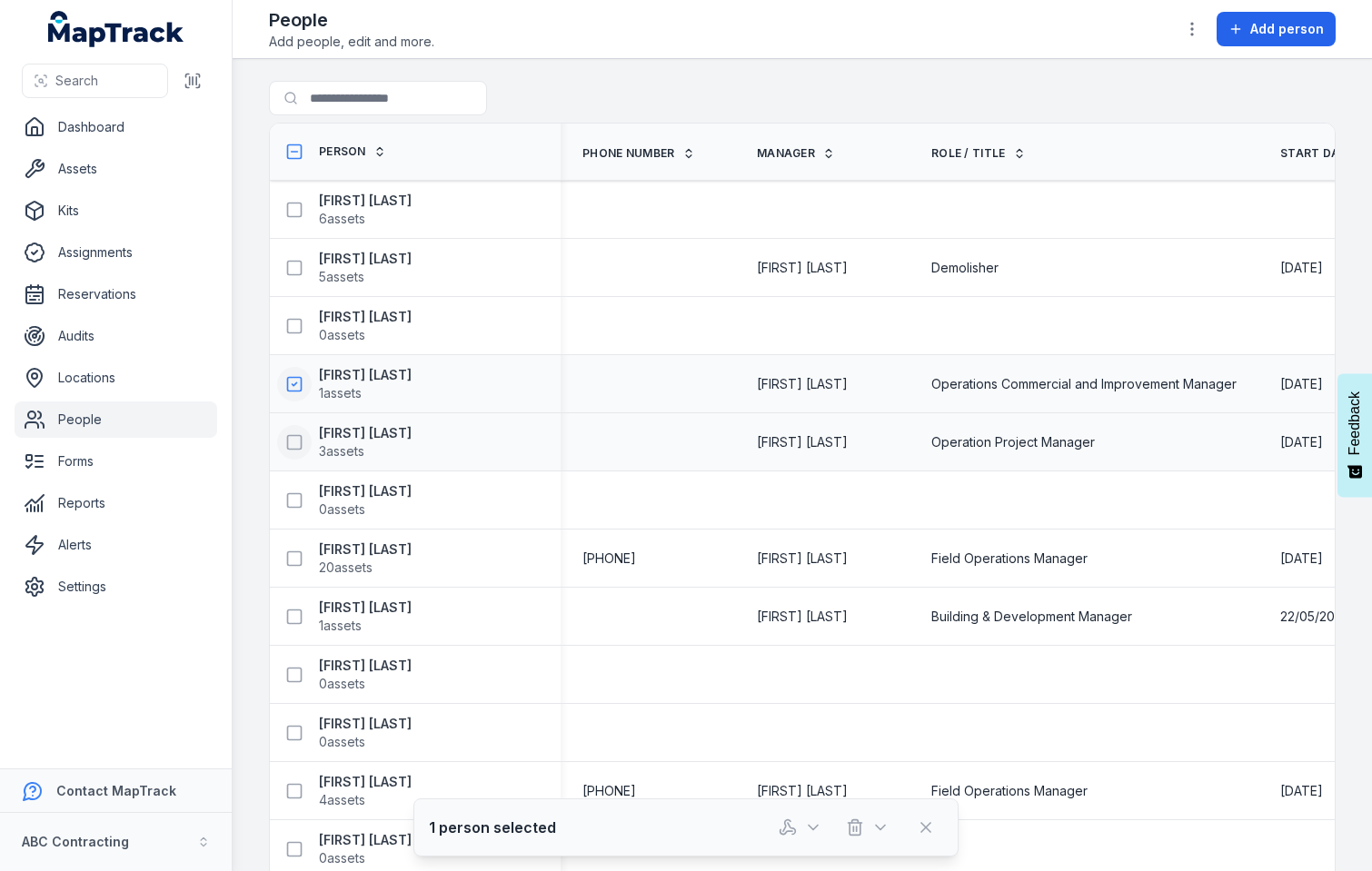 click 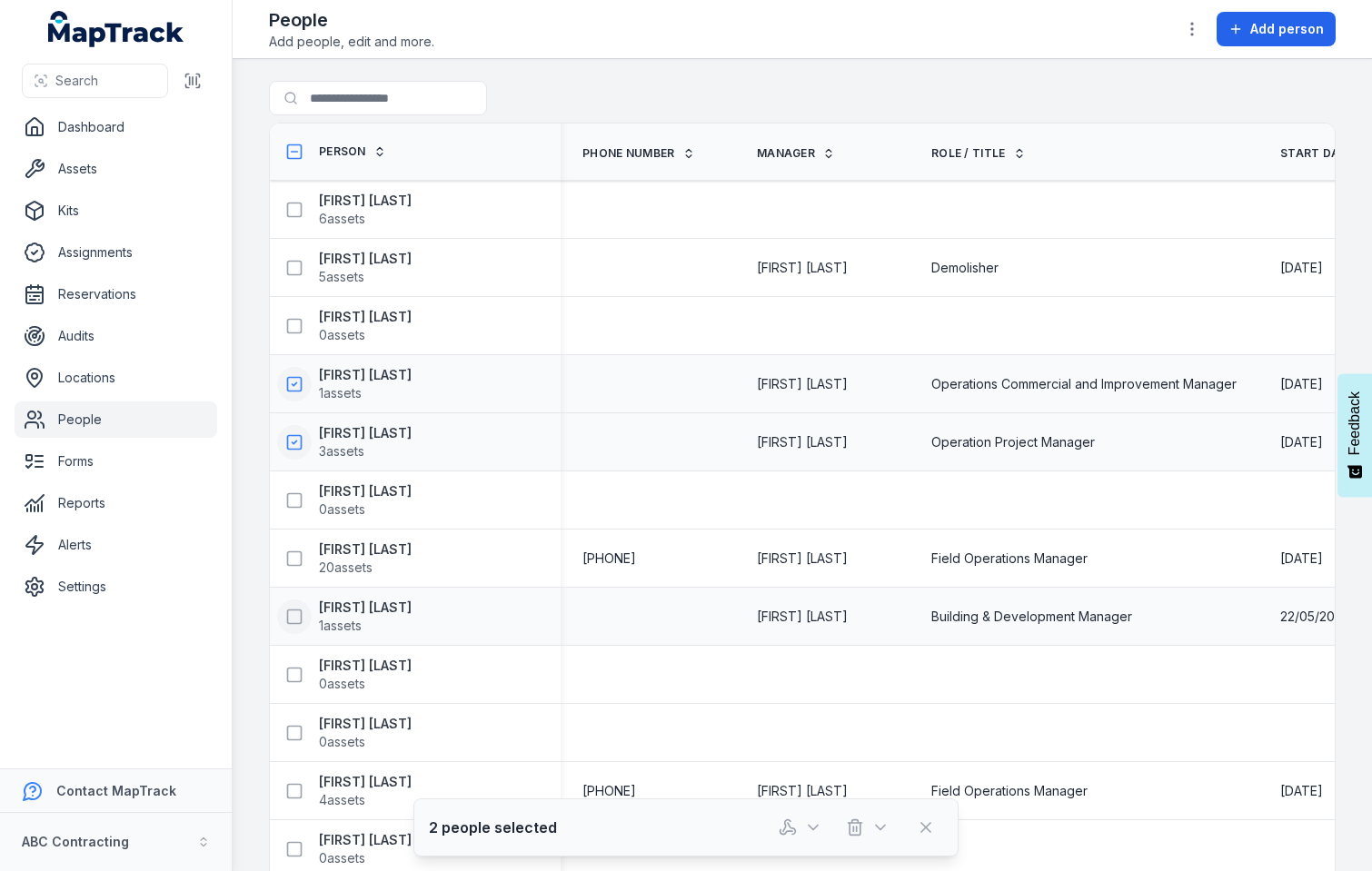click 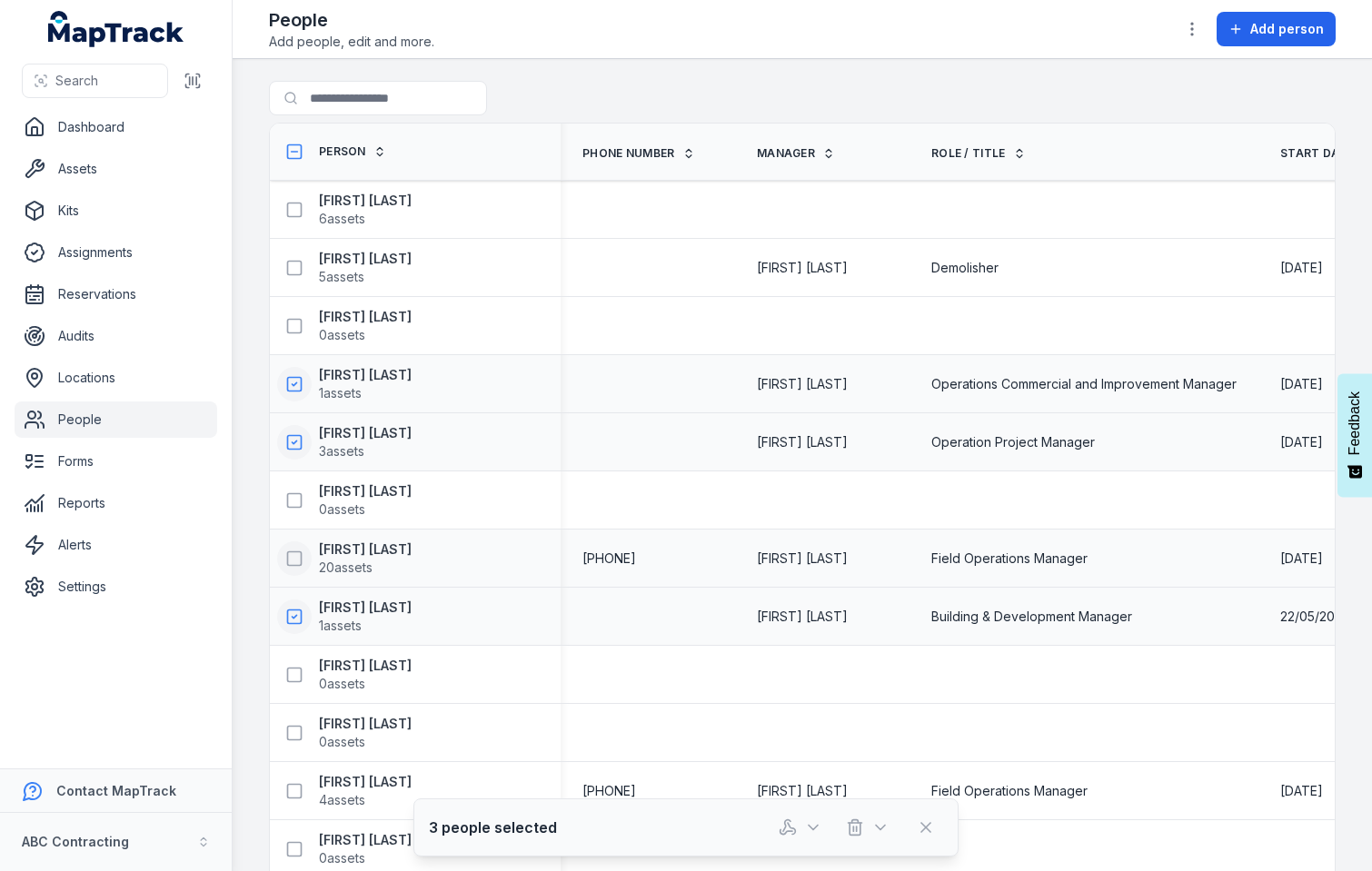 click 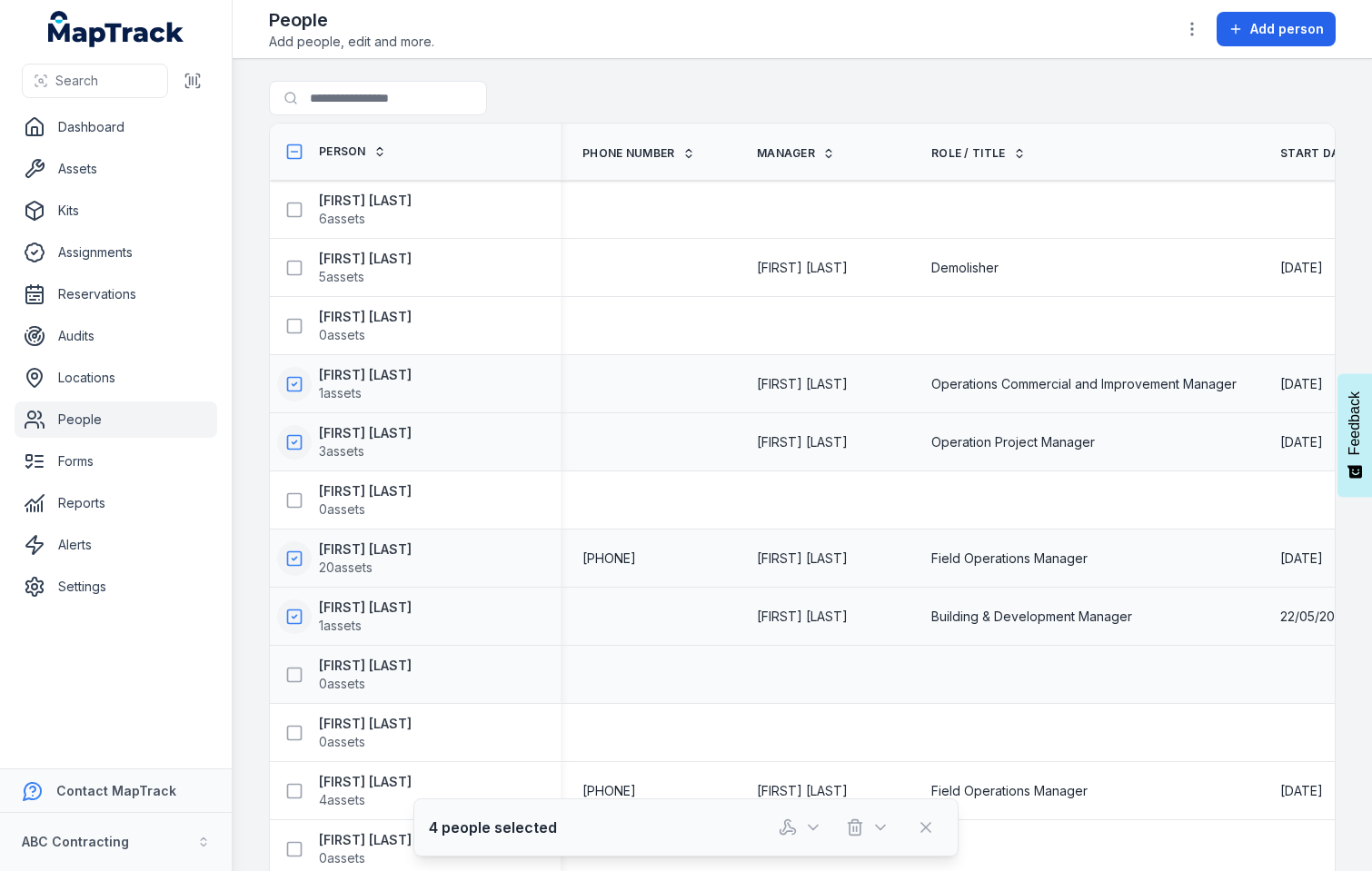 scroll, scrollTop: 161, scrollLeft: 0, axis: vertical 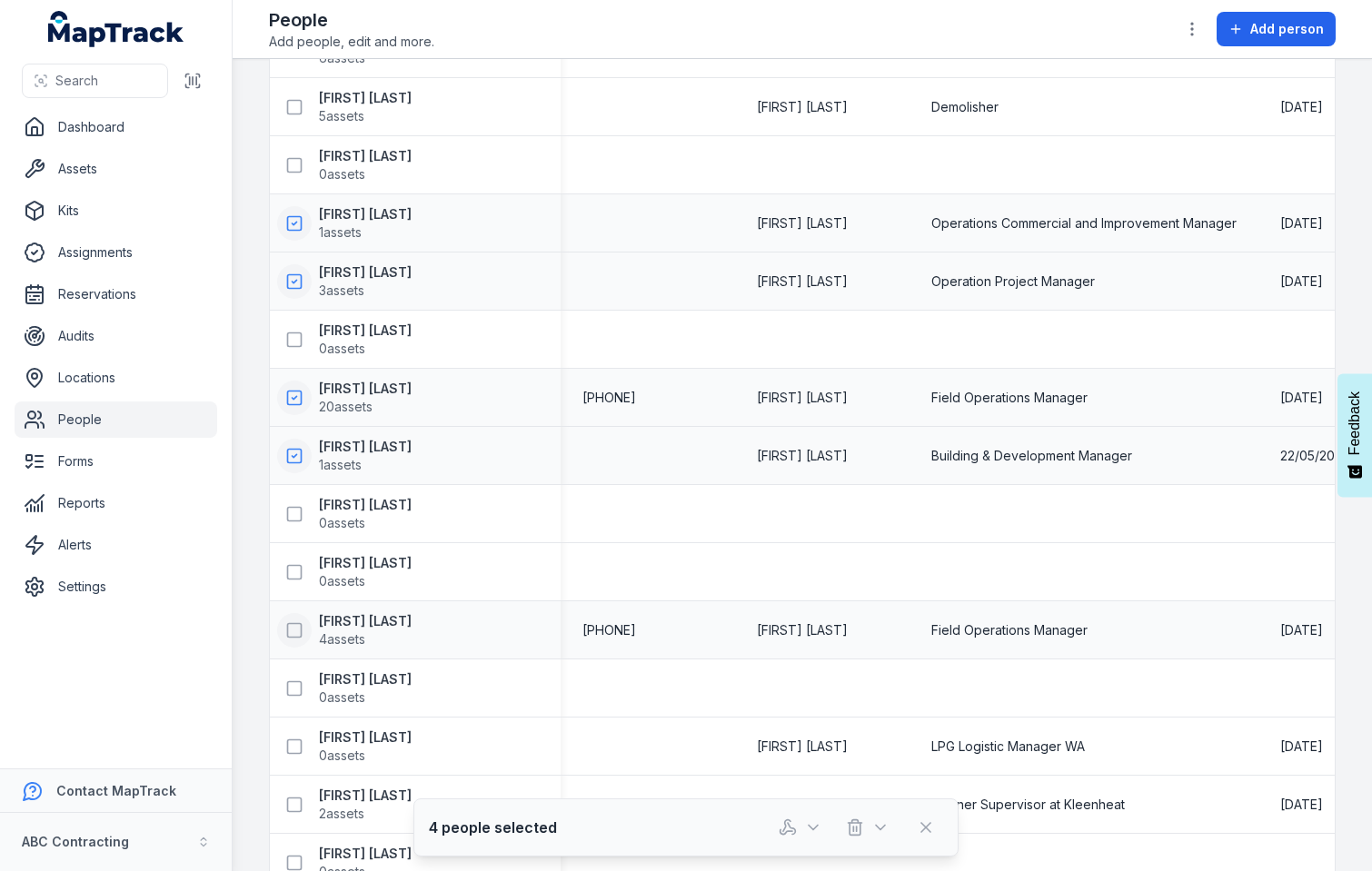 click 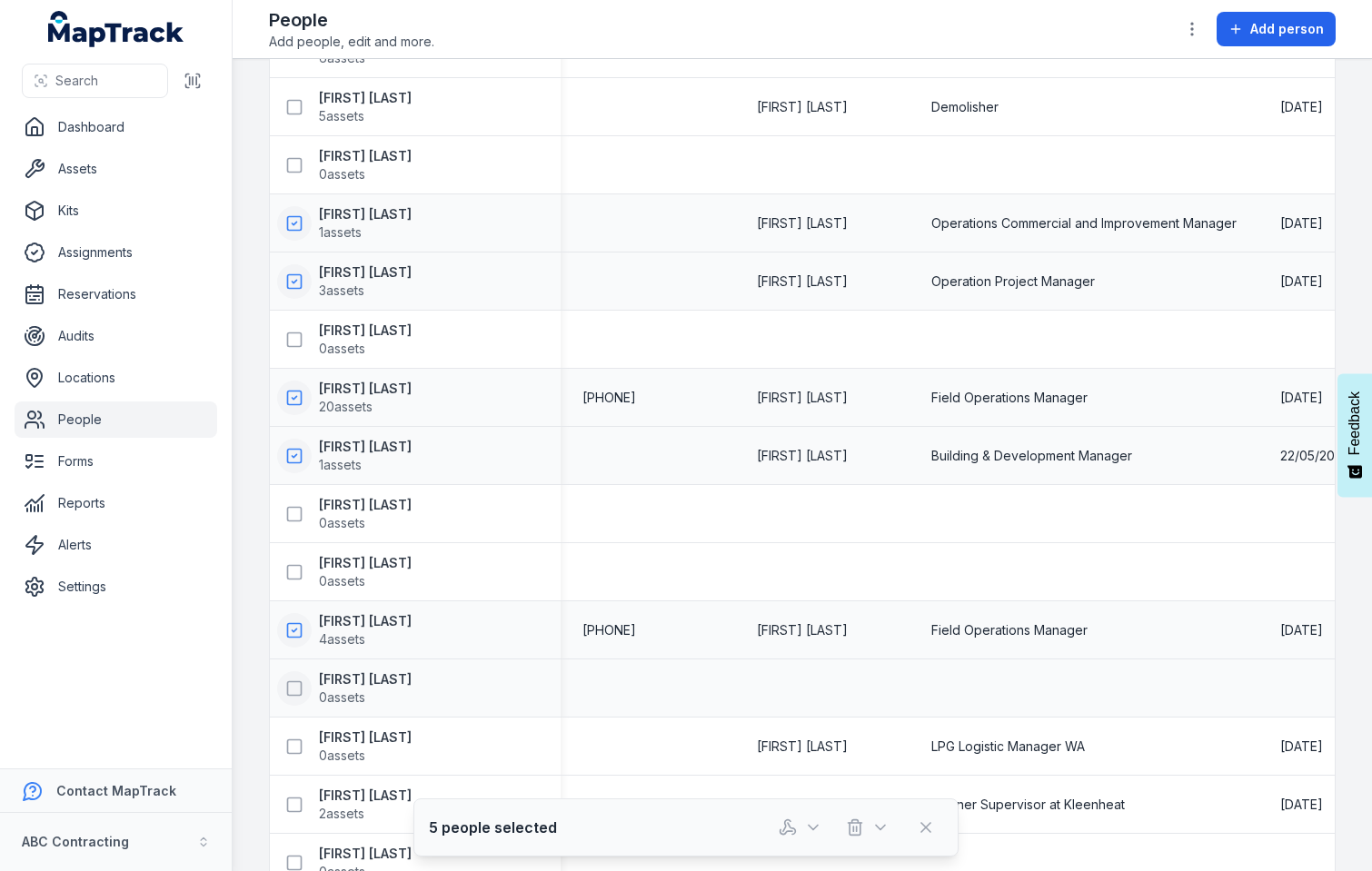 scroll, scrollTop: 314, scrollLeft: 0, axis: vertical 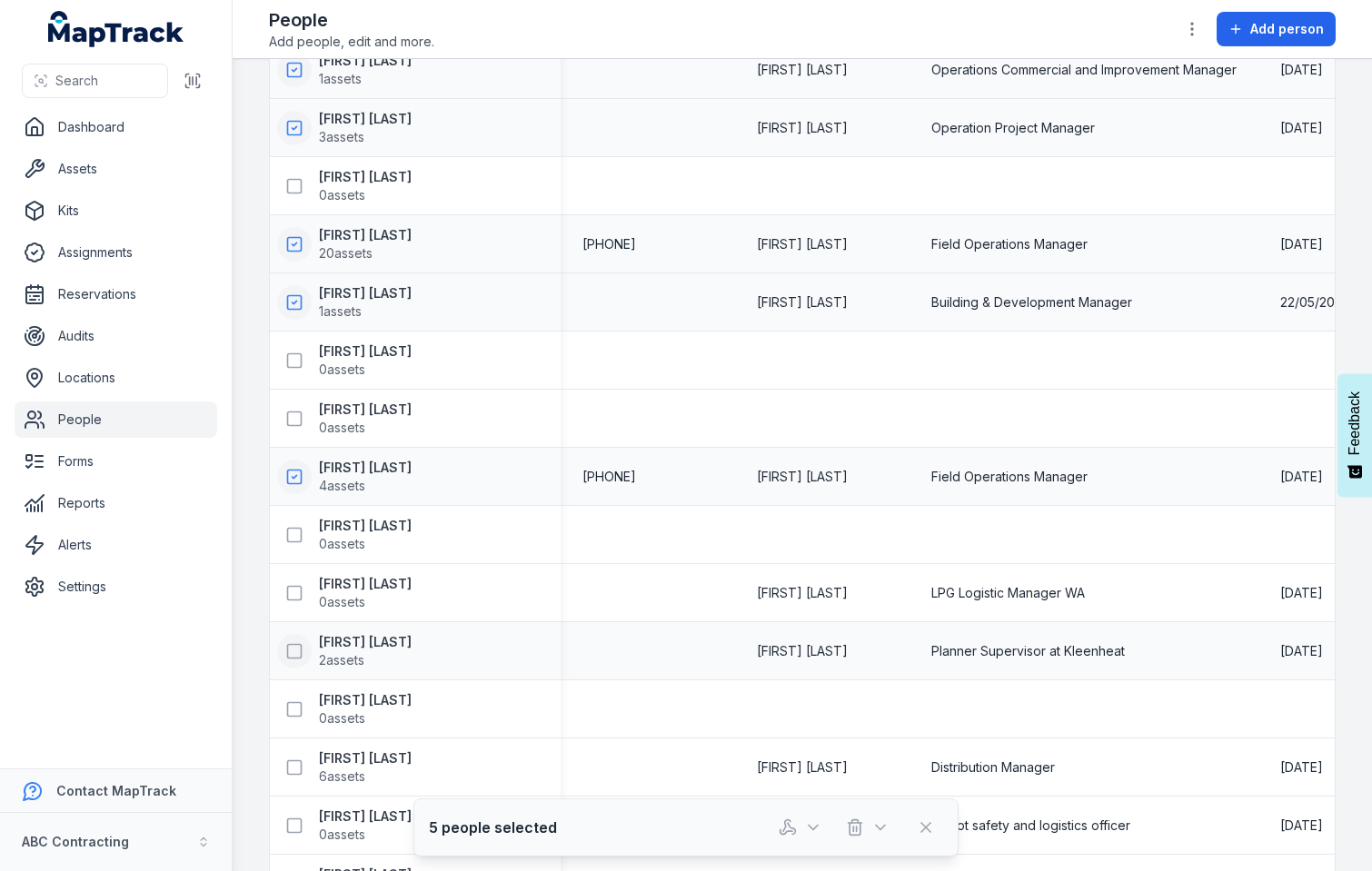 click at bounding box center (294, 651) 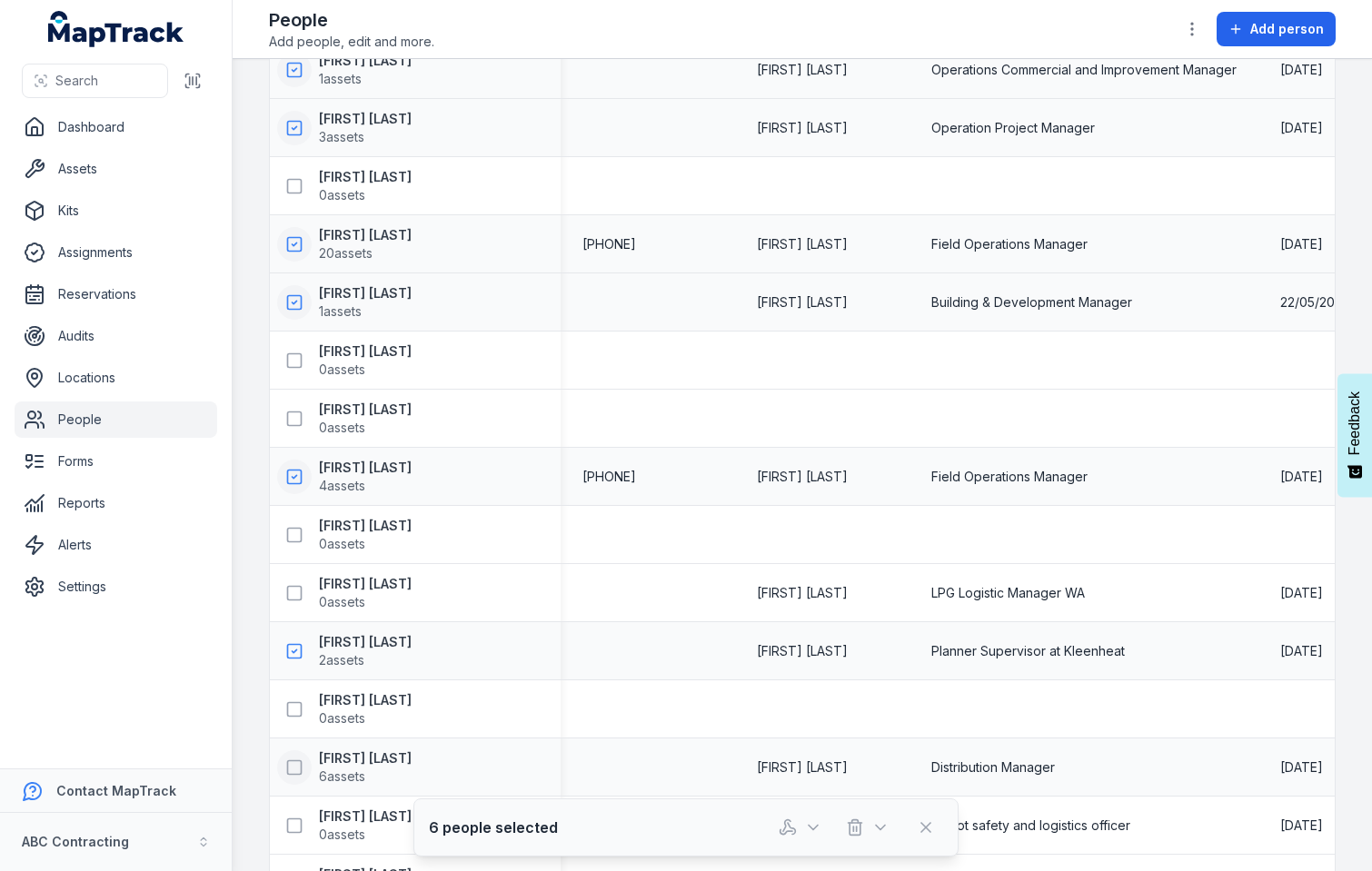 click at bounding box center (294, 767) 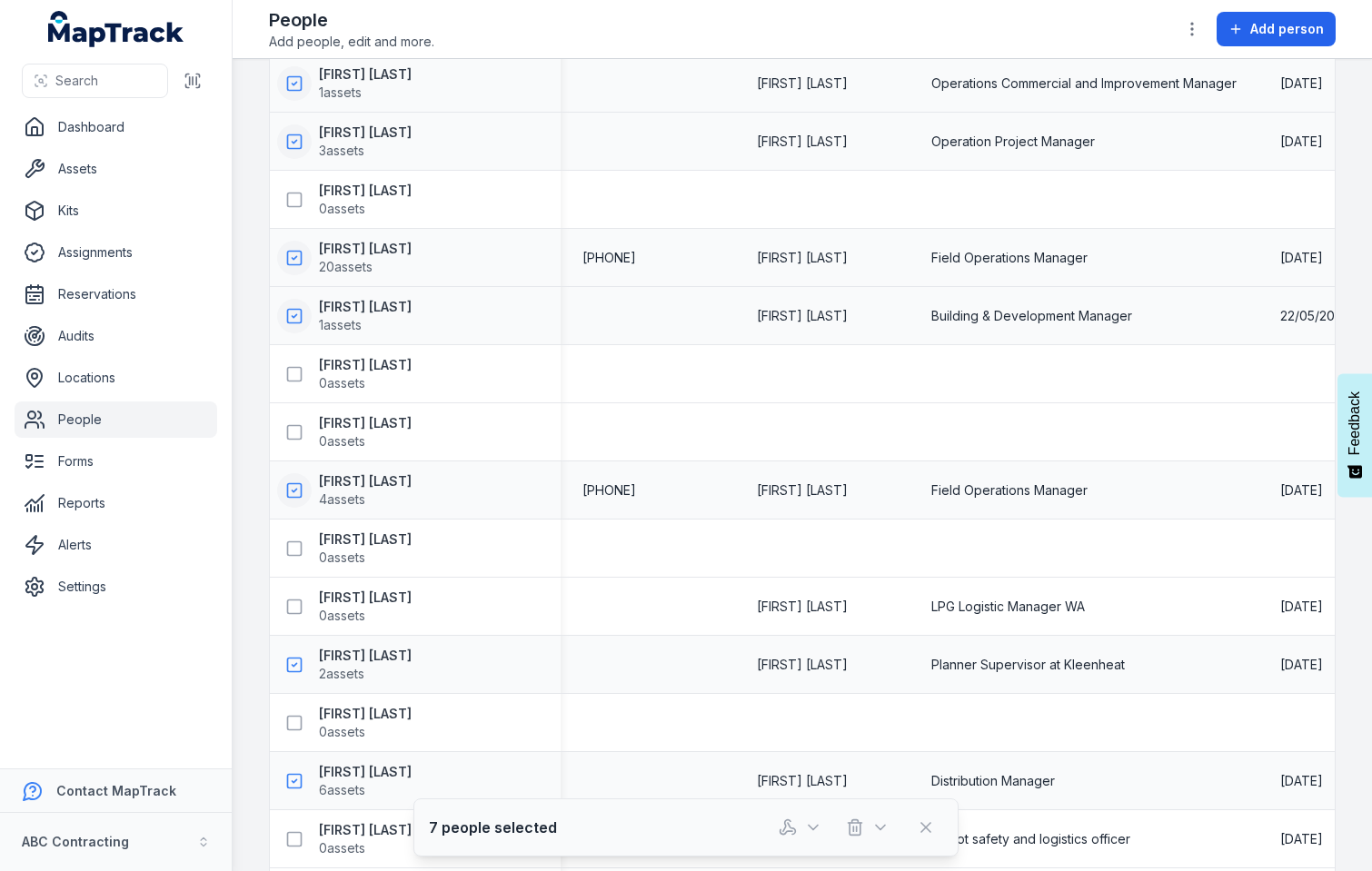 scroll, scrollTop: 0, scrollLeft: 0, axis: both 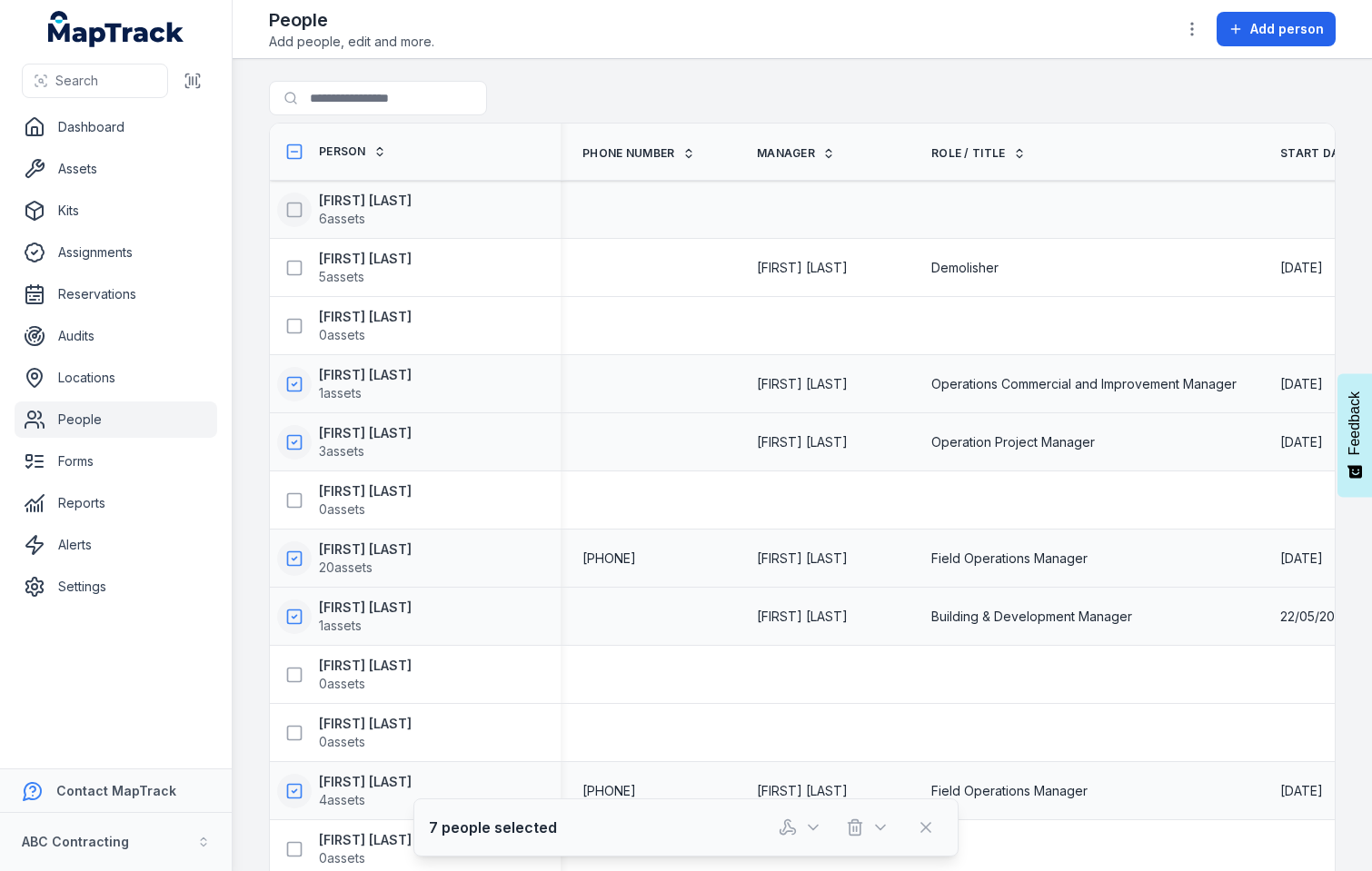 click 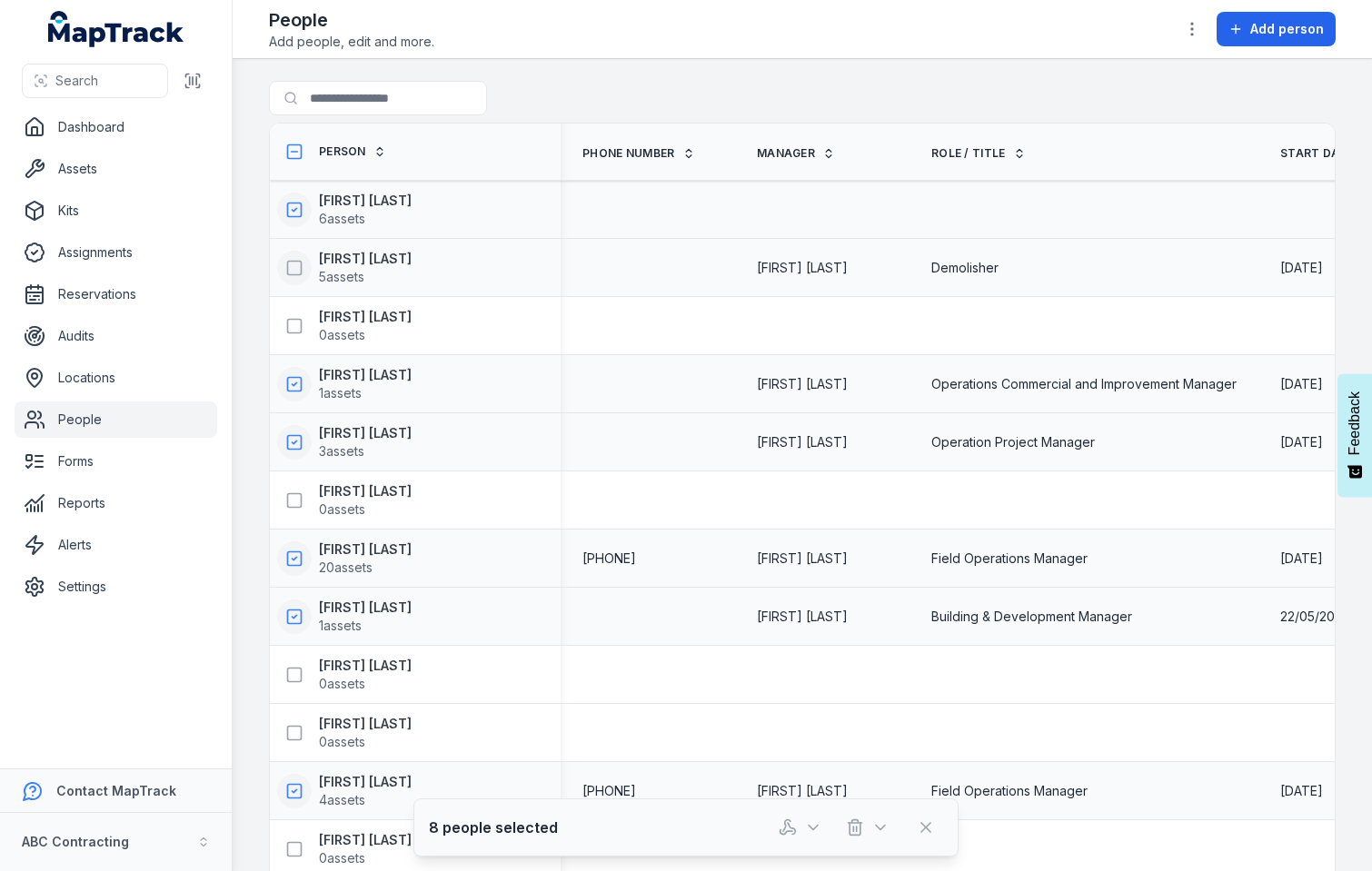 click 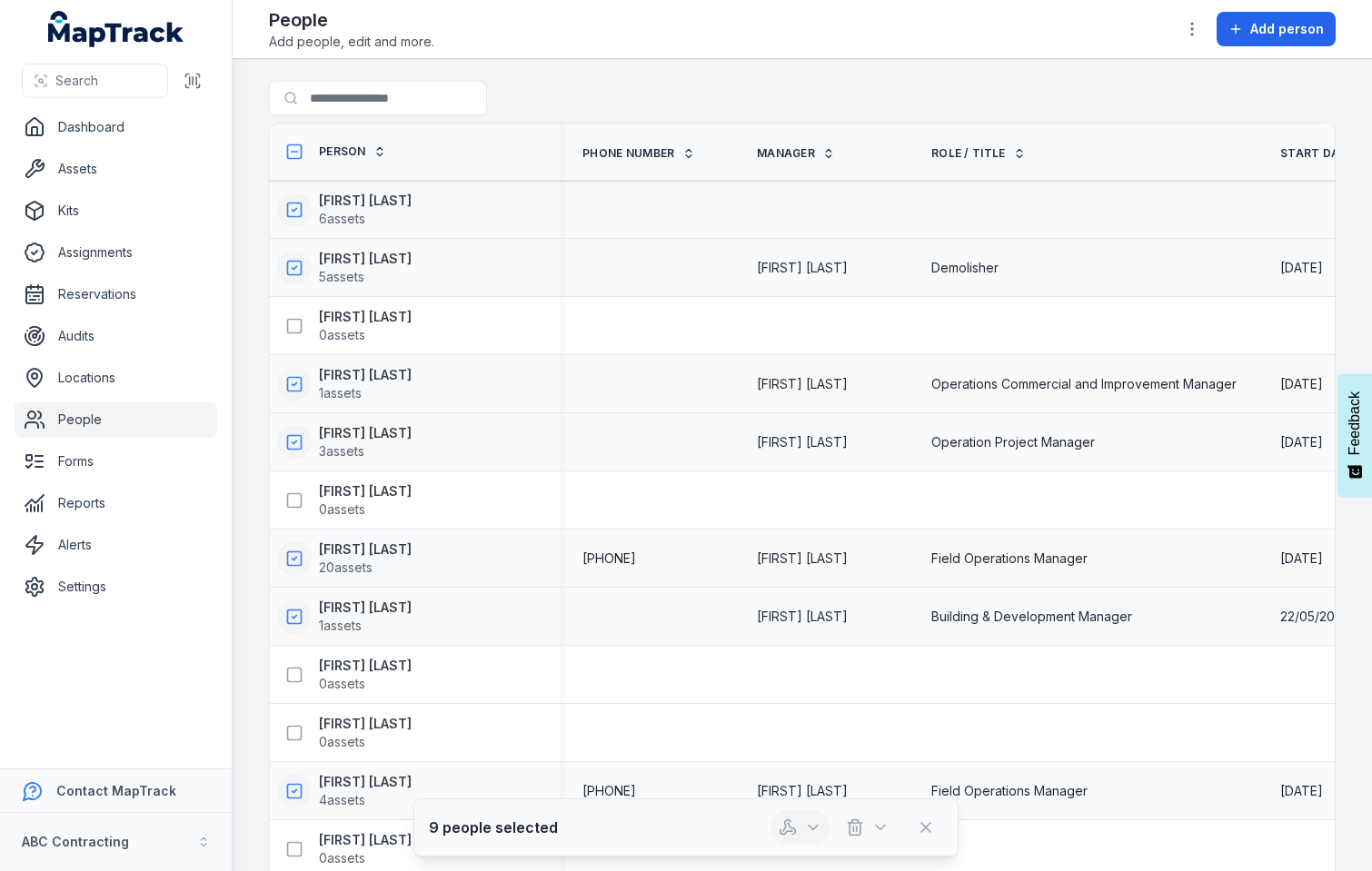click 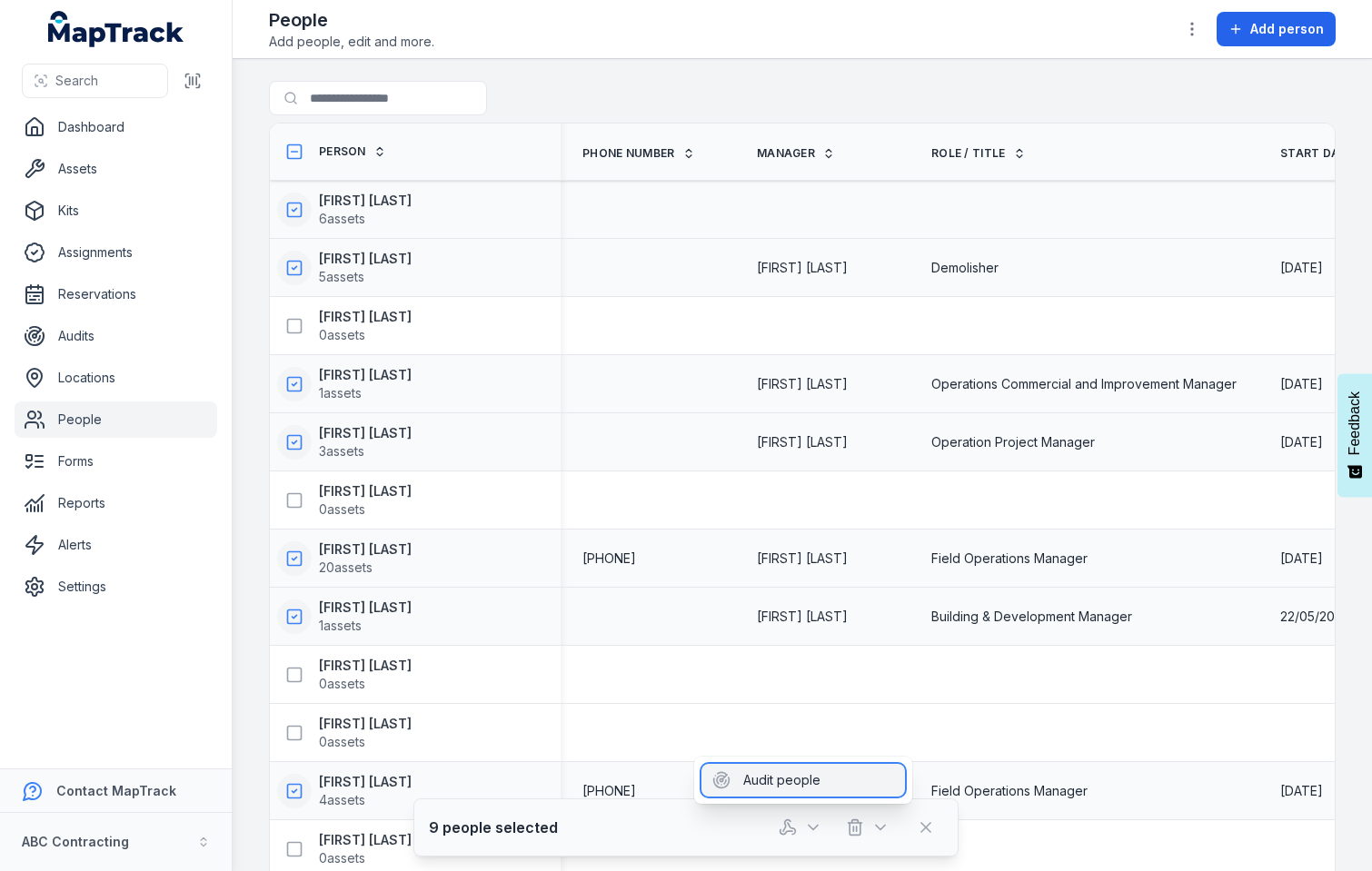 click on "Audit people" at bounding box center [803, 780] 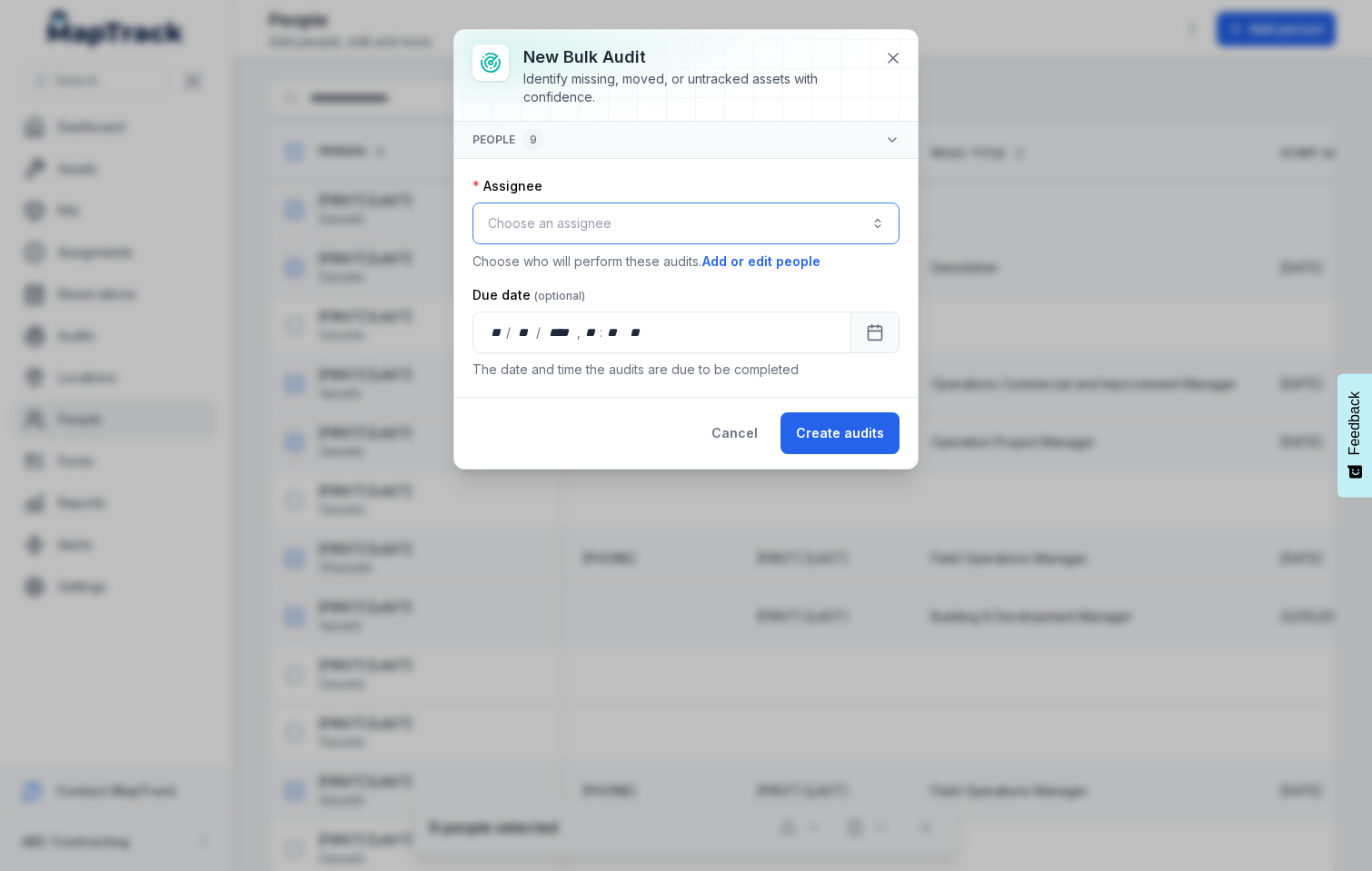 click on "Choose an assignee" at bounding box center (686, 223) 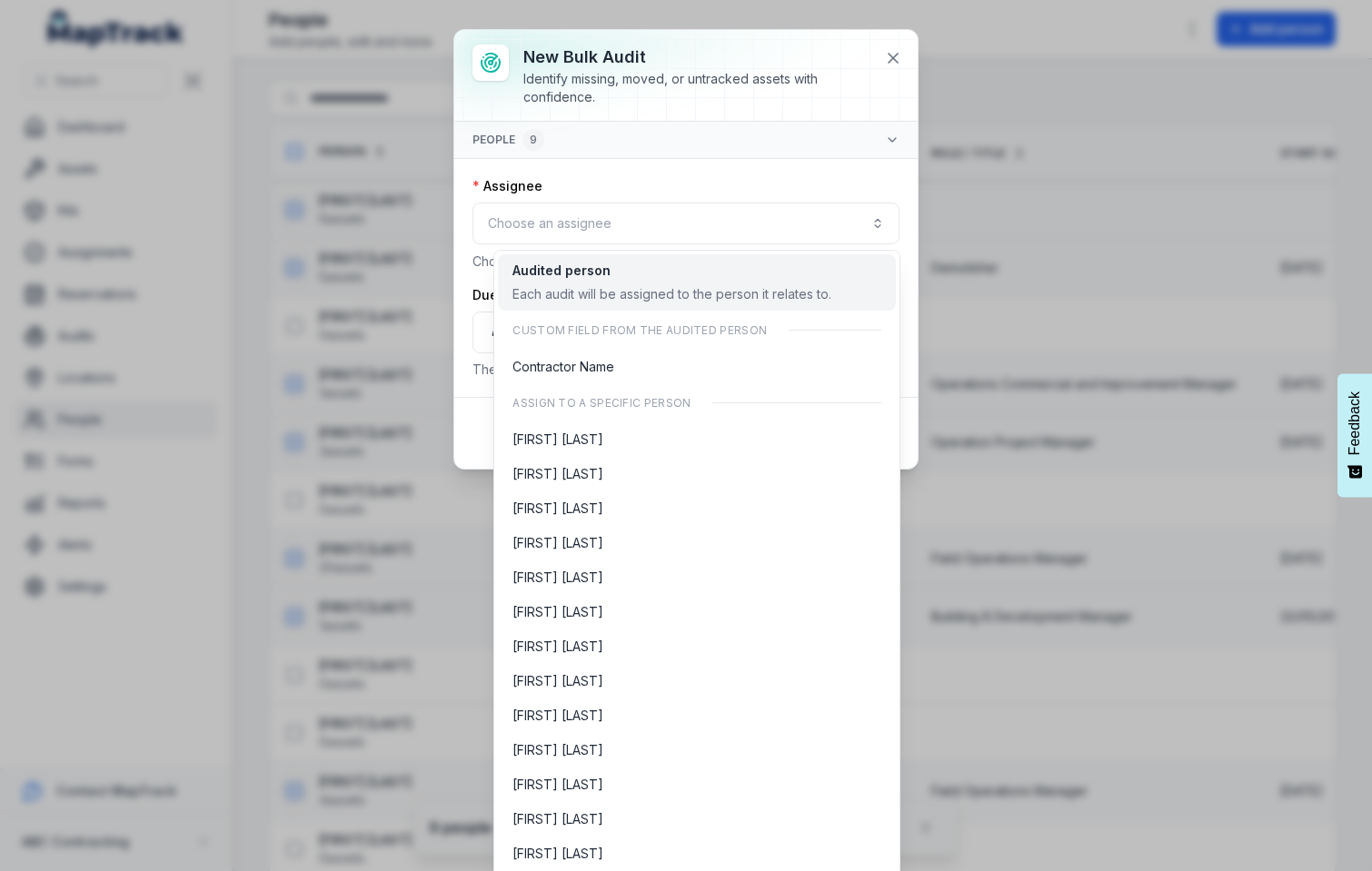 click on "Audited person" at bounding box center (671, 271) 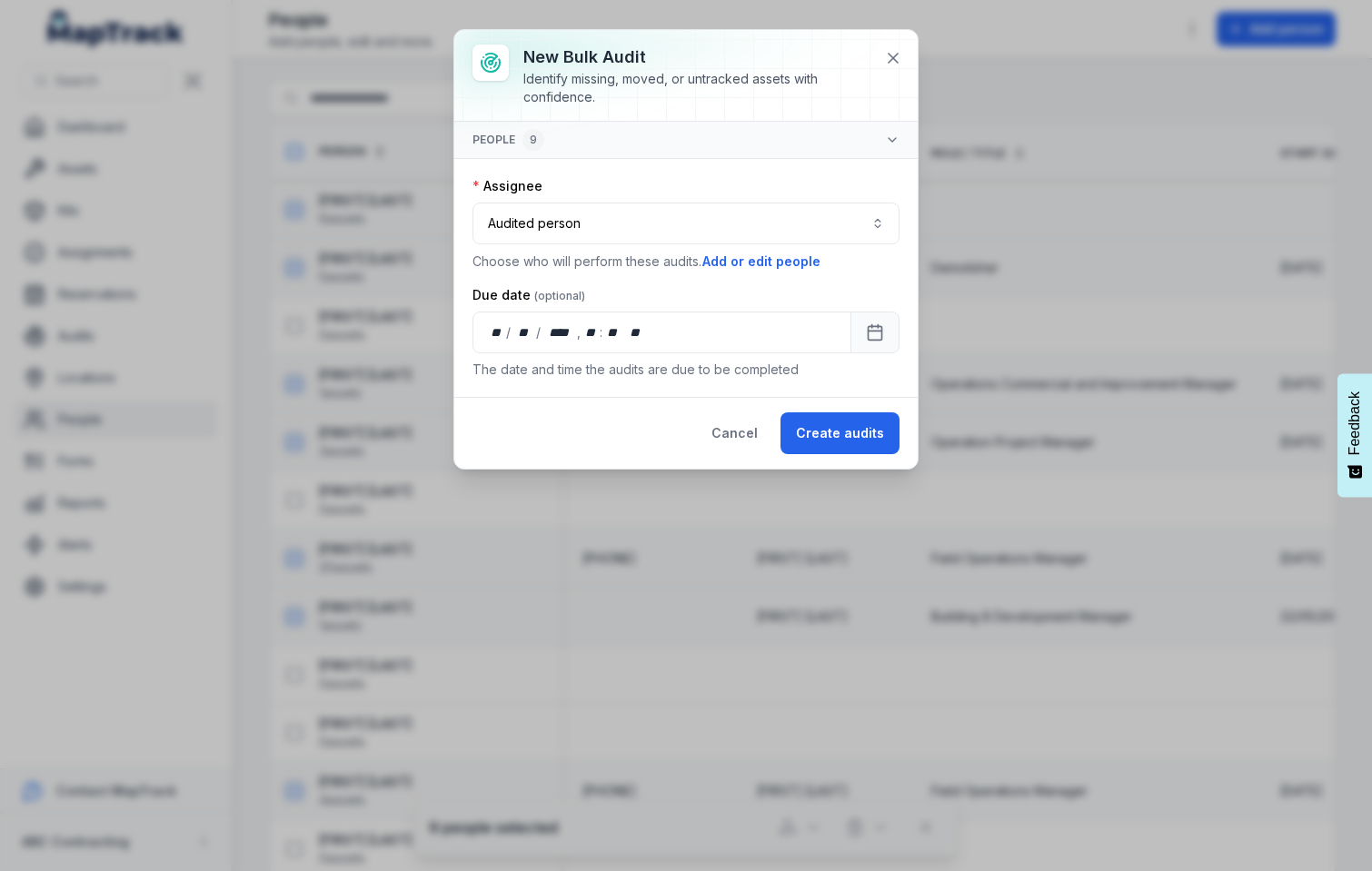 click on "**********" at bounding box center (686, 224) 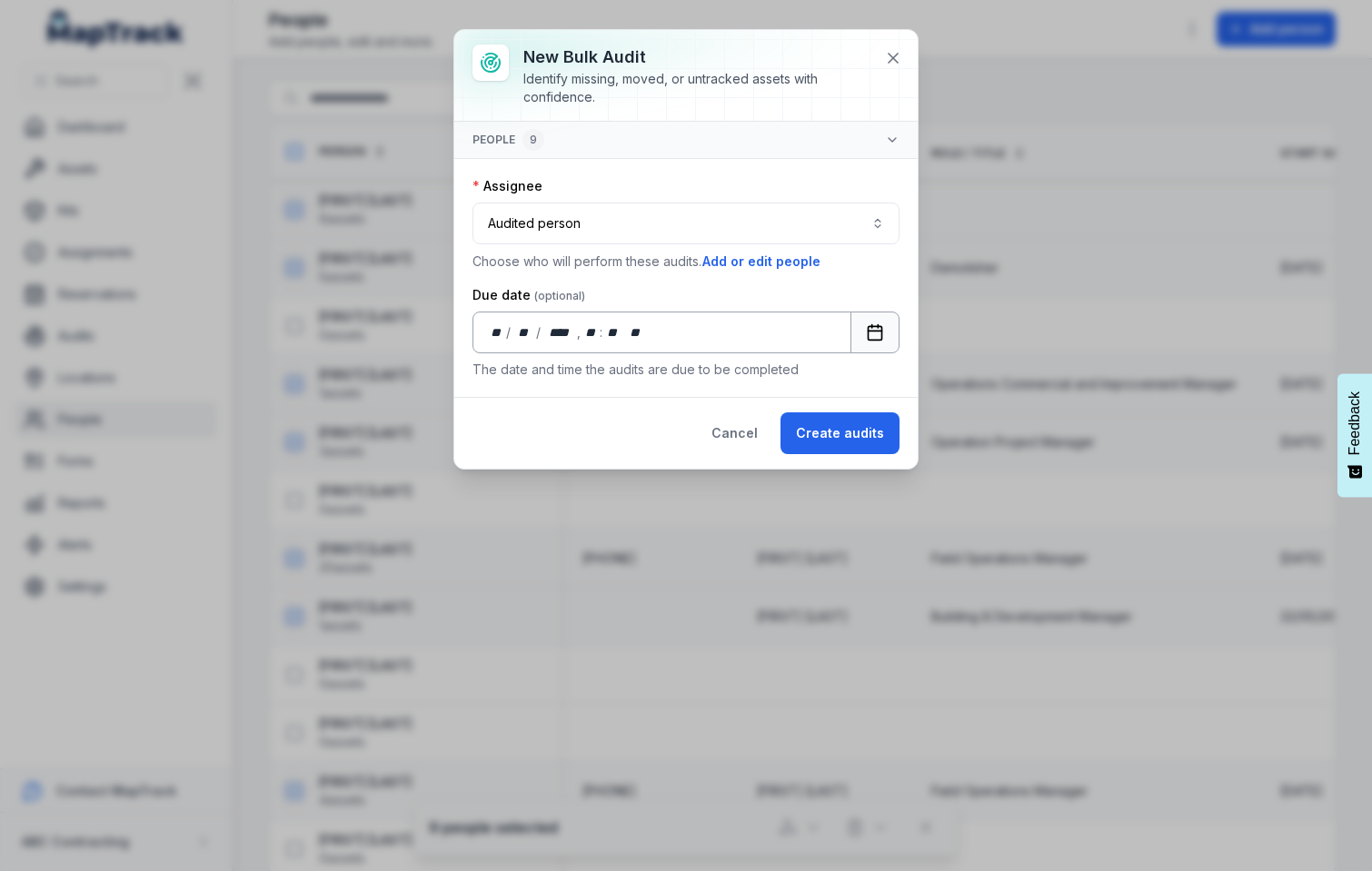 click 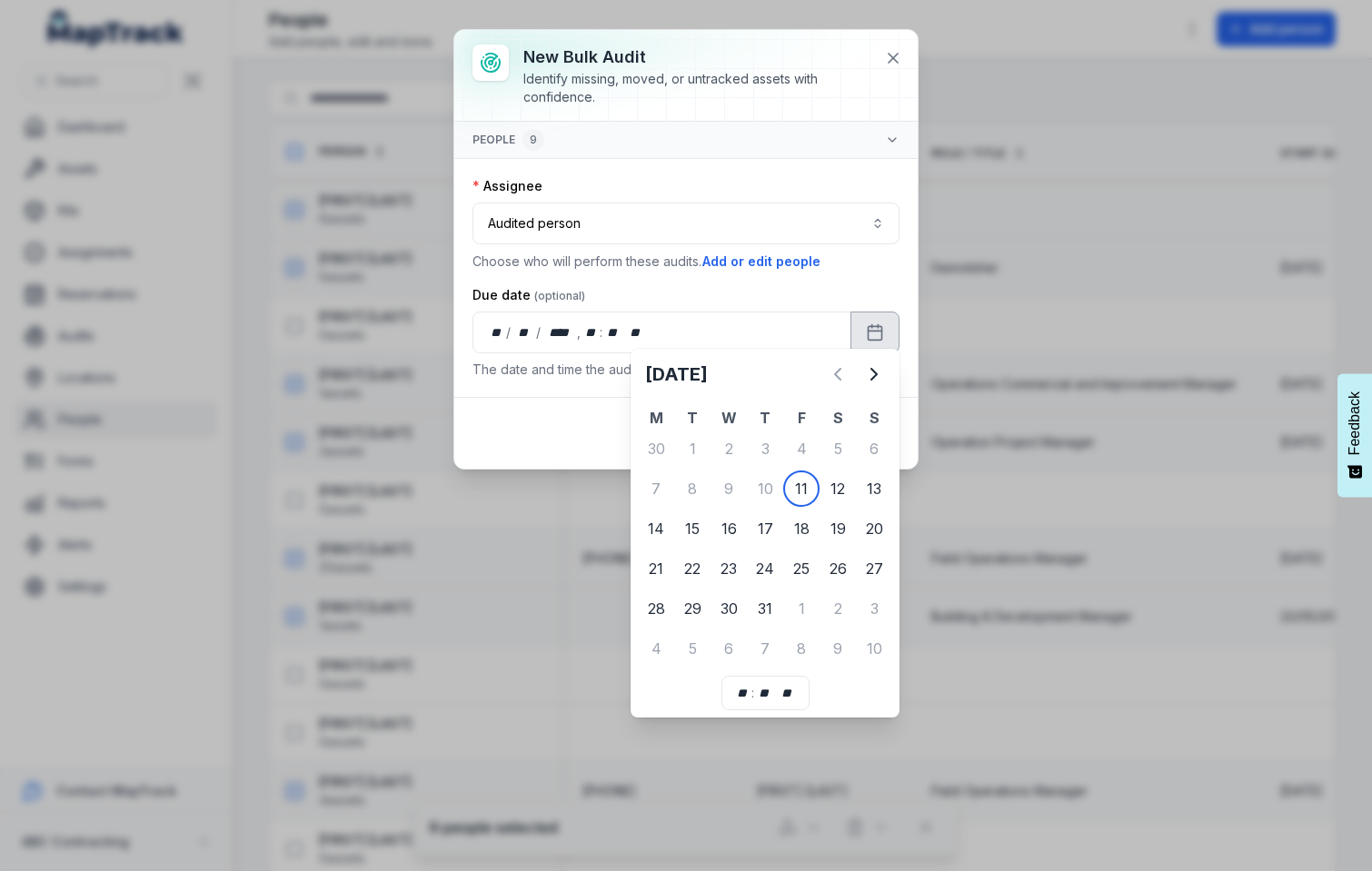 click on "Due date" at bounding box center (686, 295) 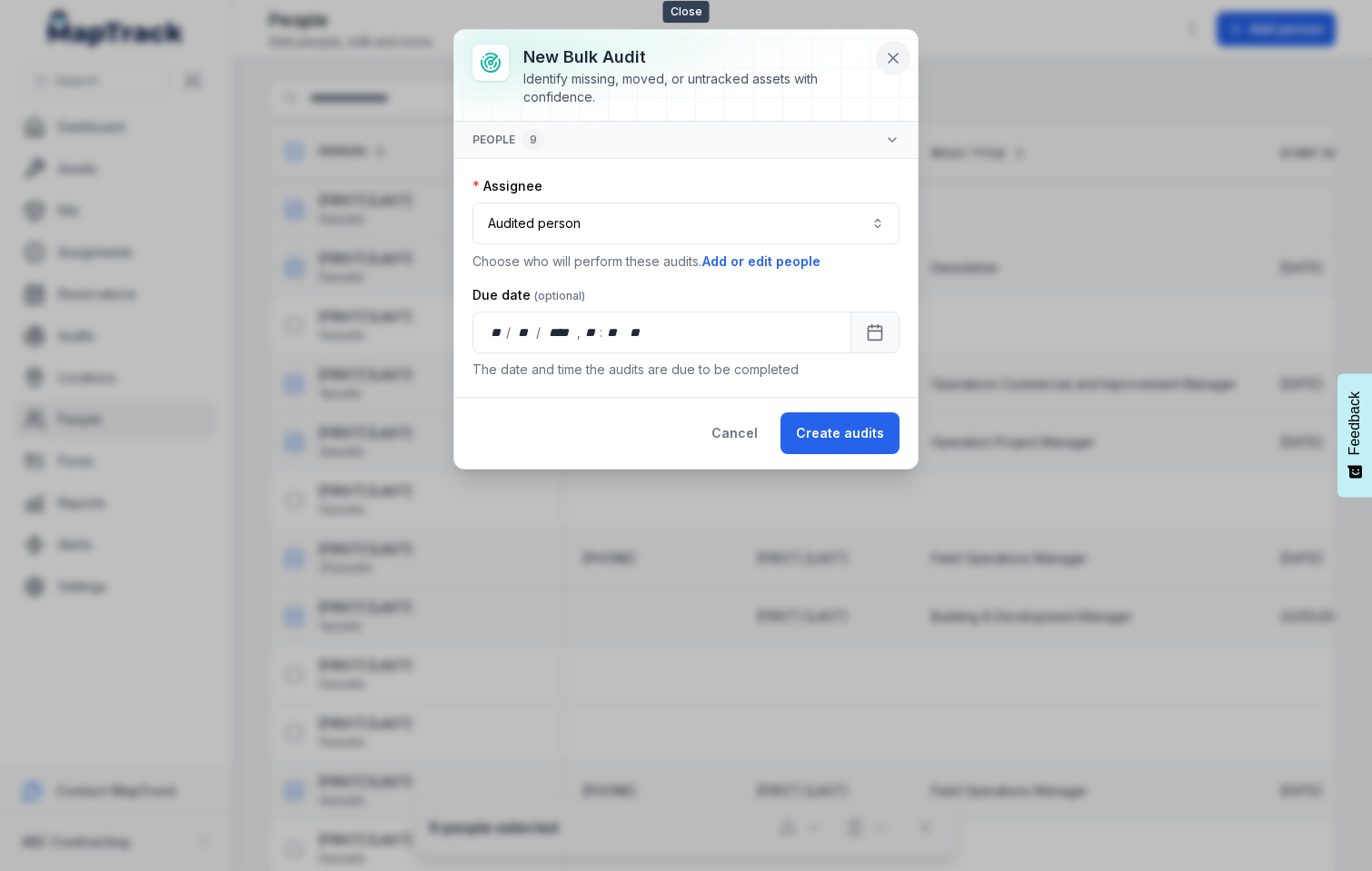 click at bounding box center [893, 58] 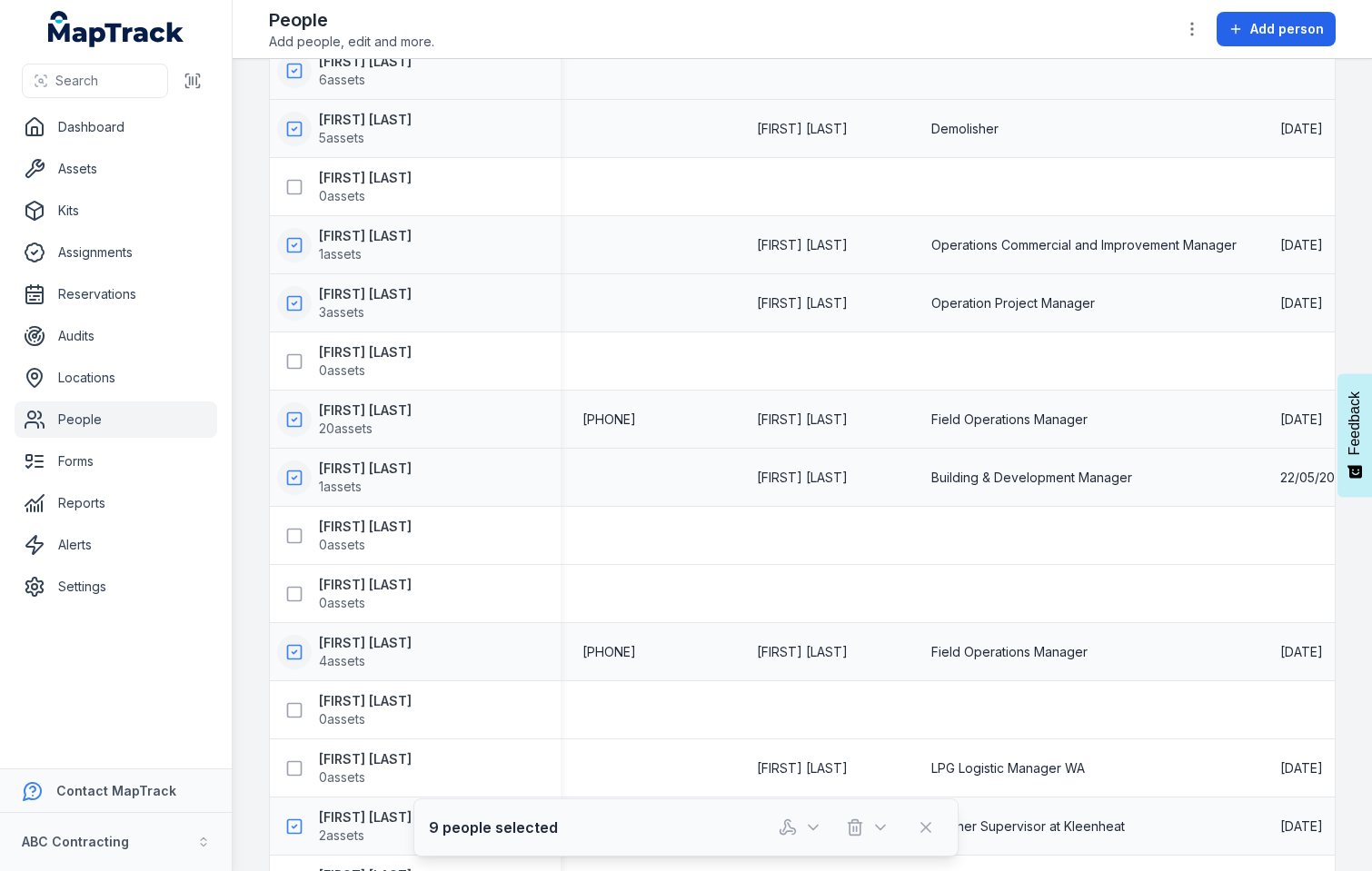scroll, scrollTop: 0, scrollLeft: 0, axis: both 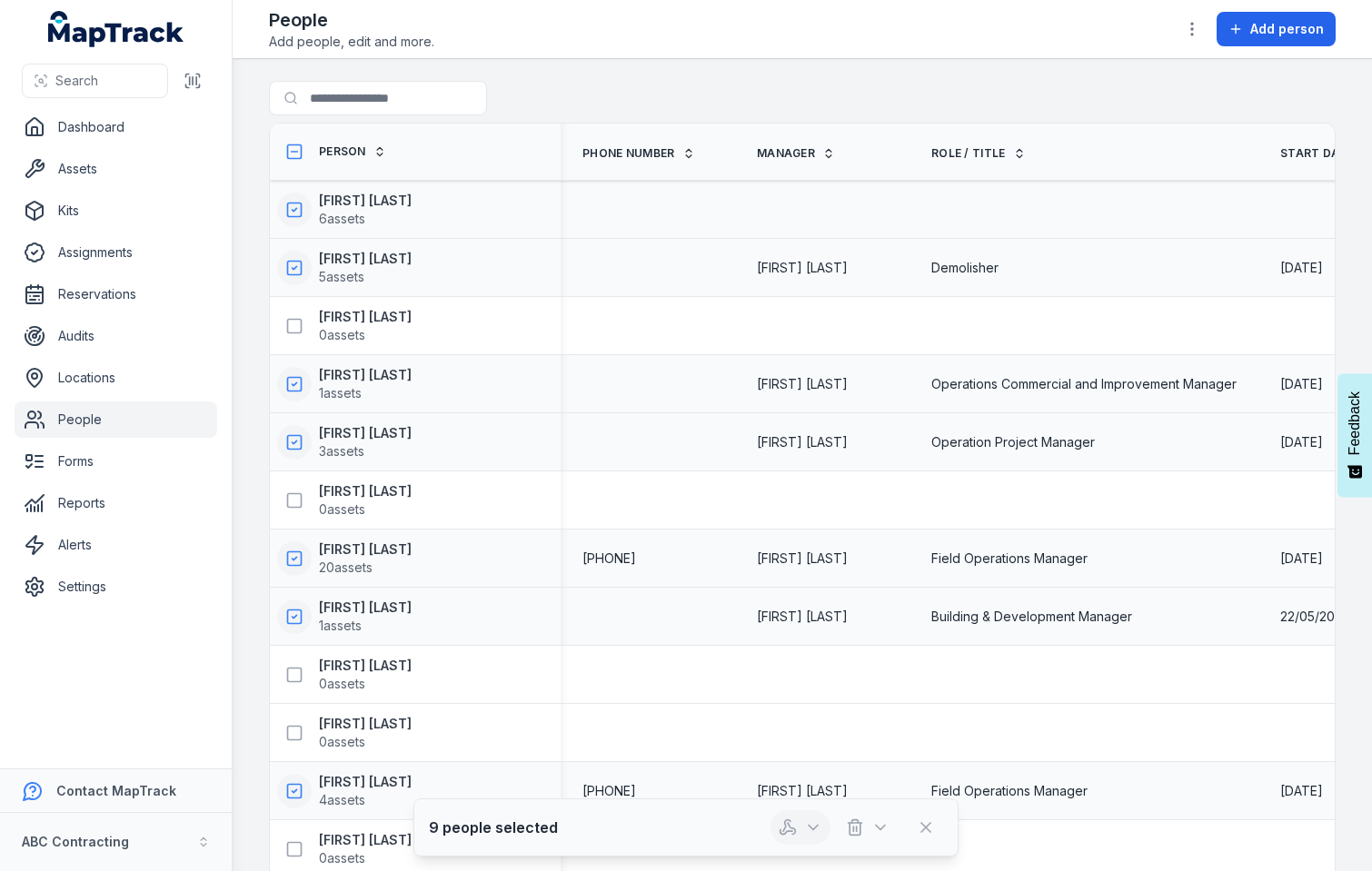 click 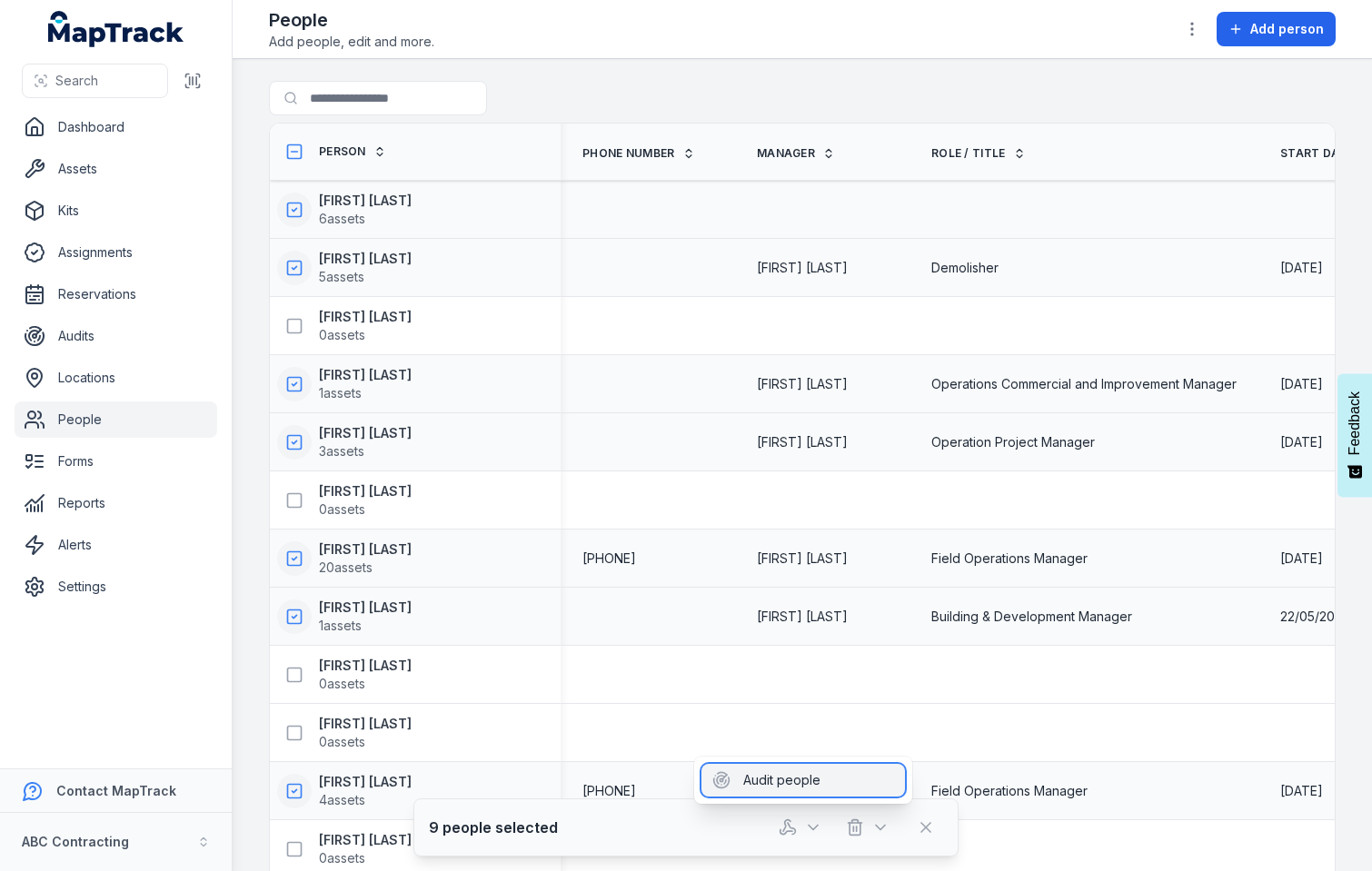 click on "Audit people" at bounding box center (803, 780) 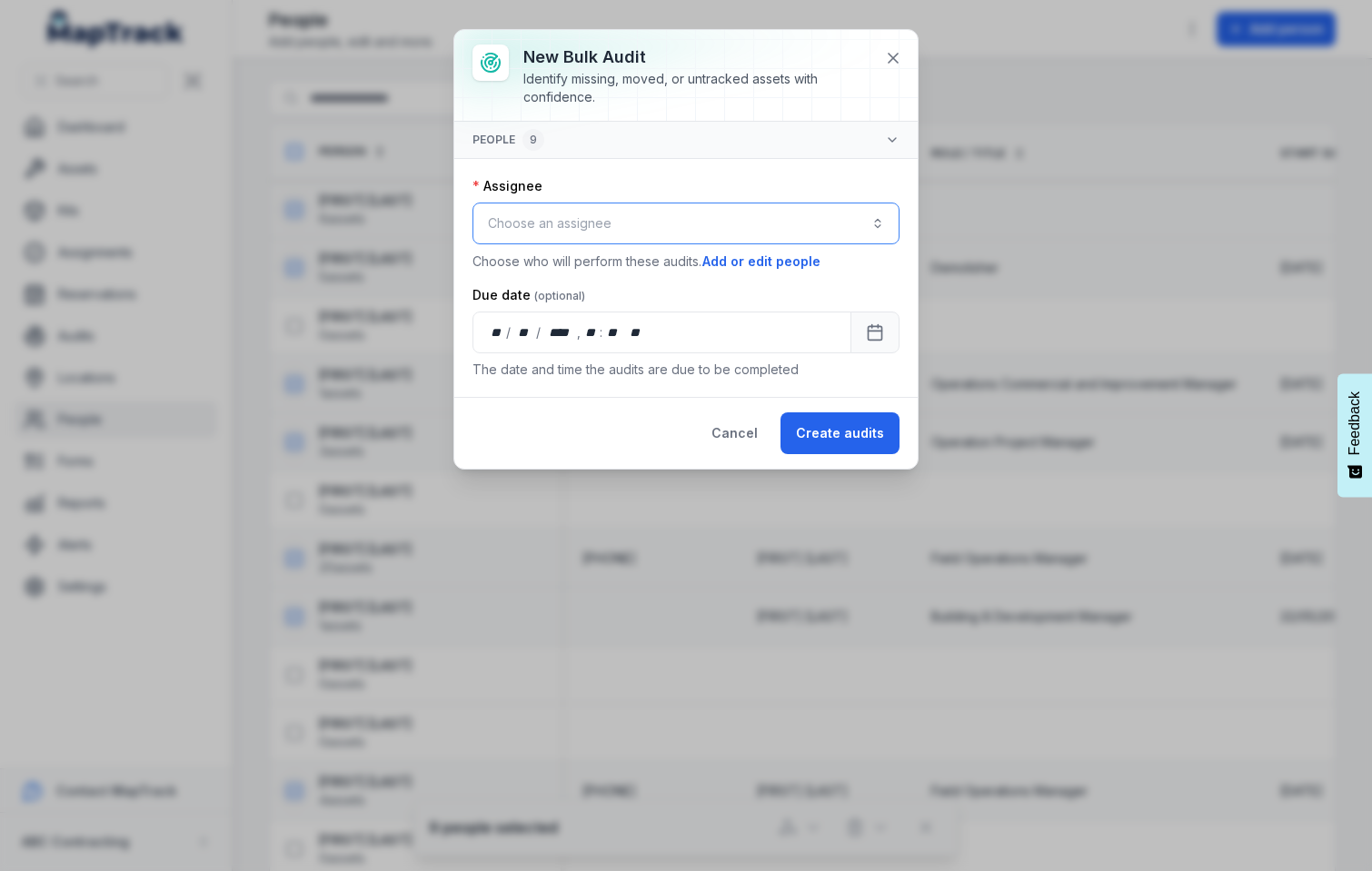 click on "Choose an assignee" at bounding box center [686, 223] 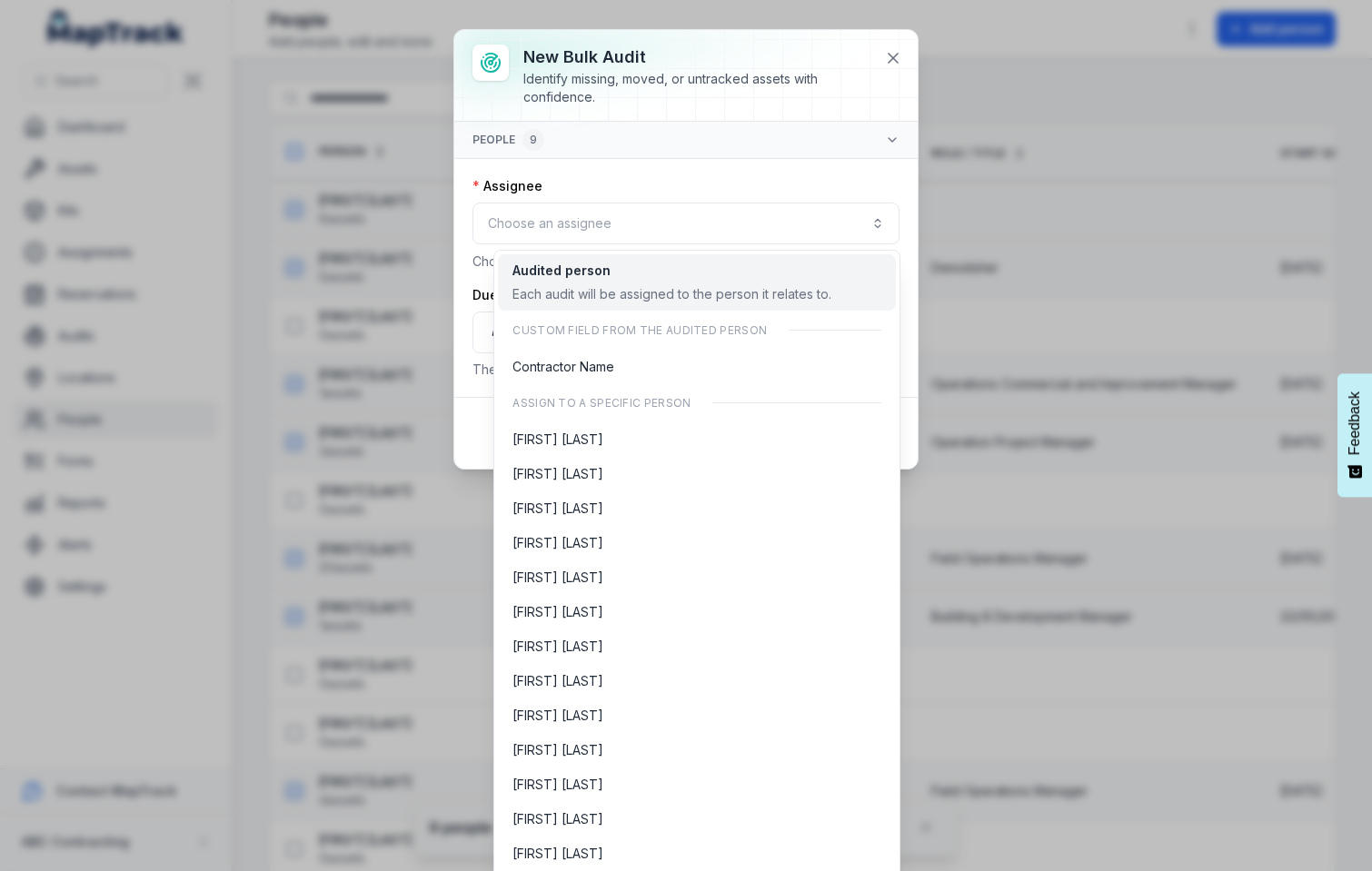 click on "Each audit will be assigned to the person it relates to." at bounding box center (671, 294) 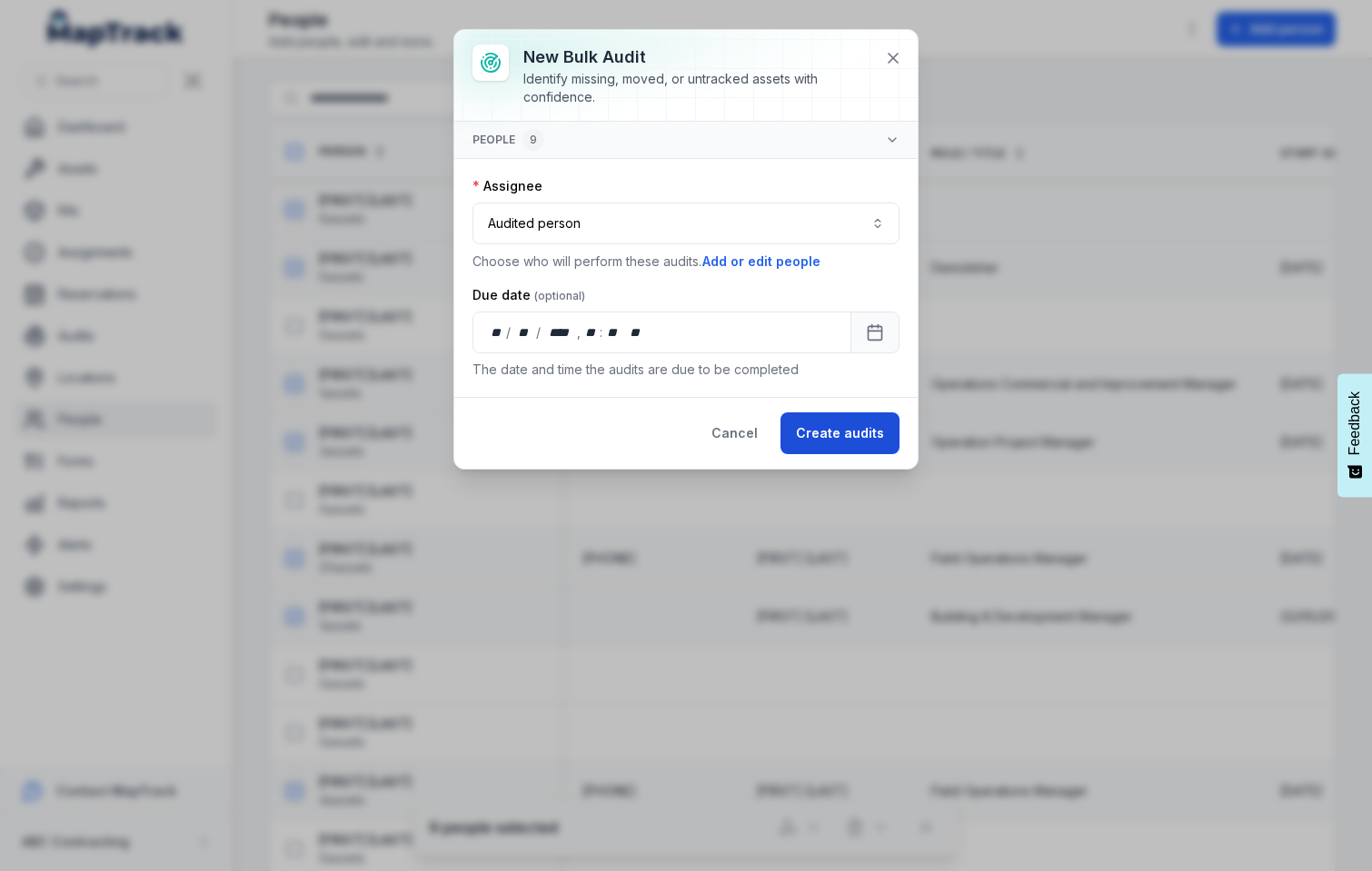 click on "Create audits" at bounding box center (840, 433) 